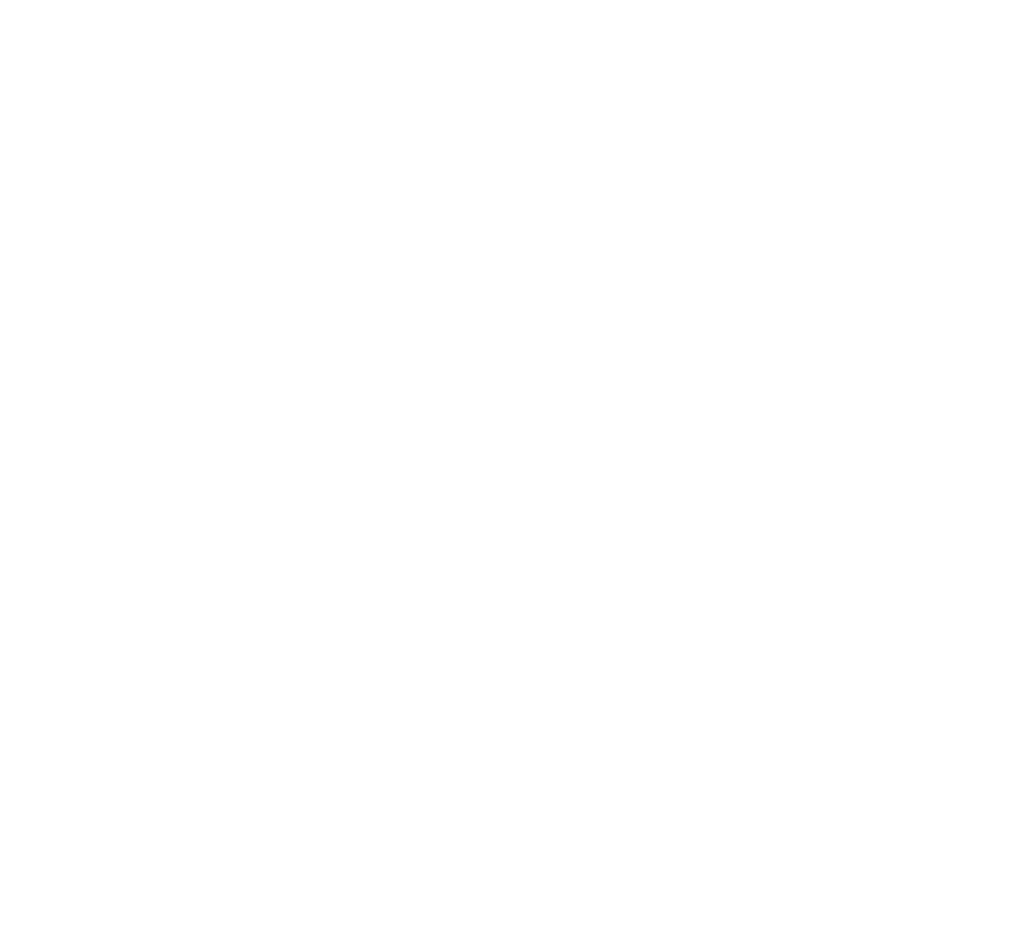 scroll, scrollTop: 0, scrollLeft: 0, axis: both 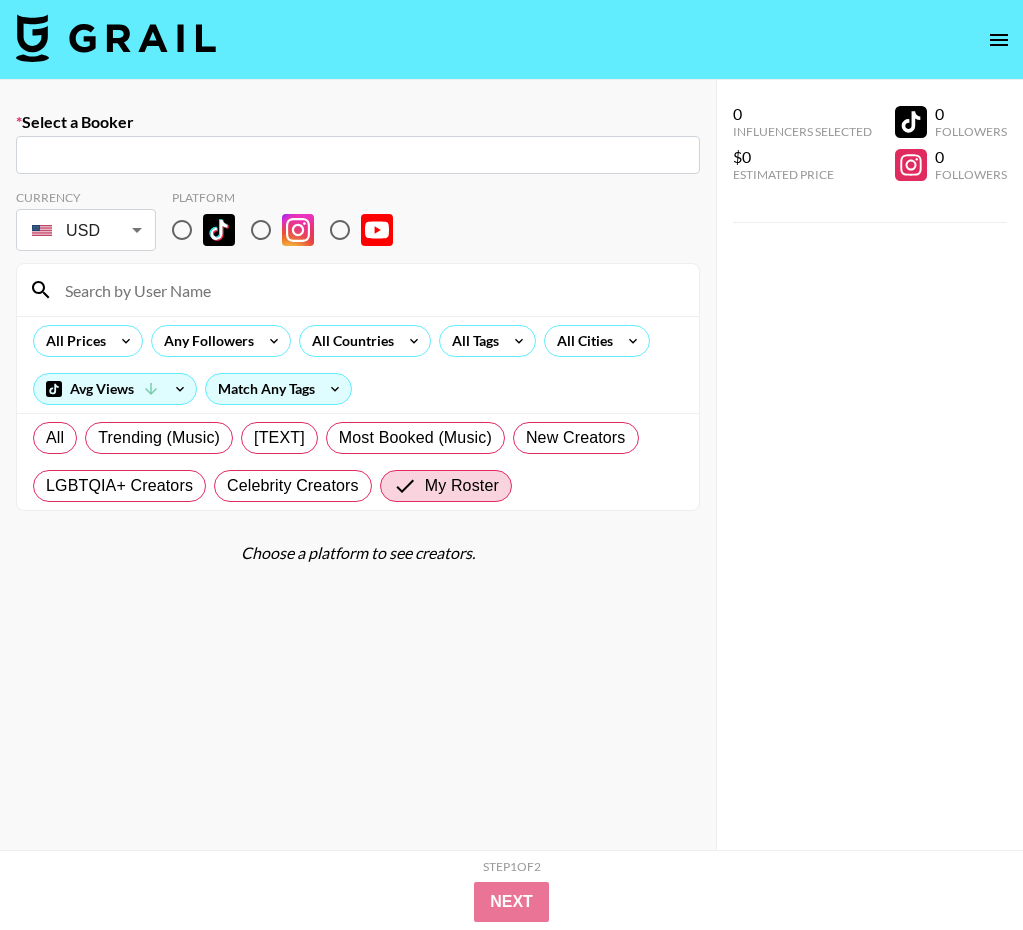 click at bounding box center (116, 40) 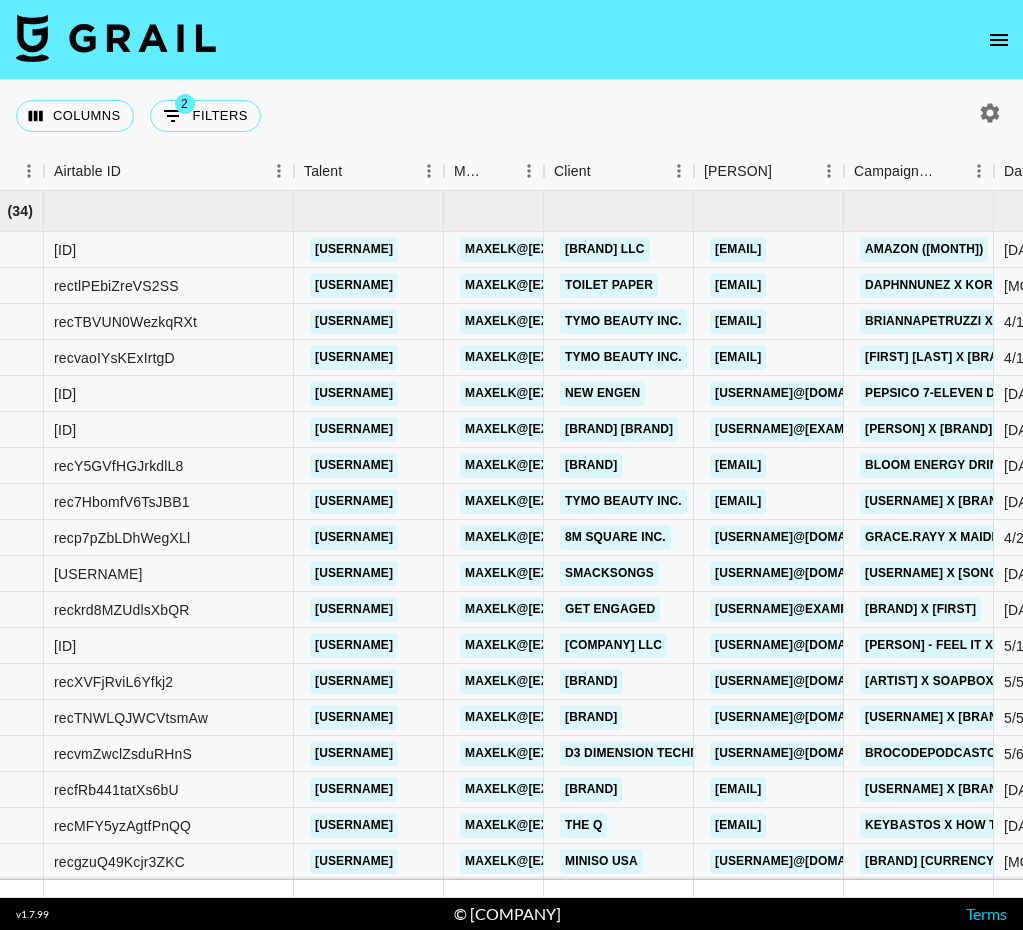 scroll, scrollTop: 0, scrollLeft: 0, axis: both 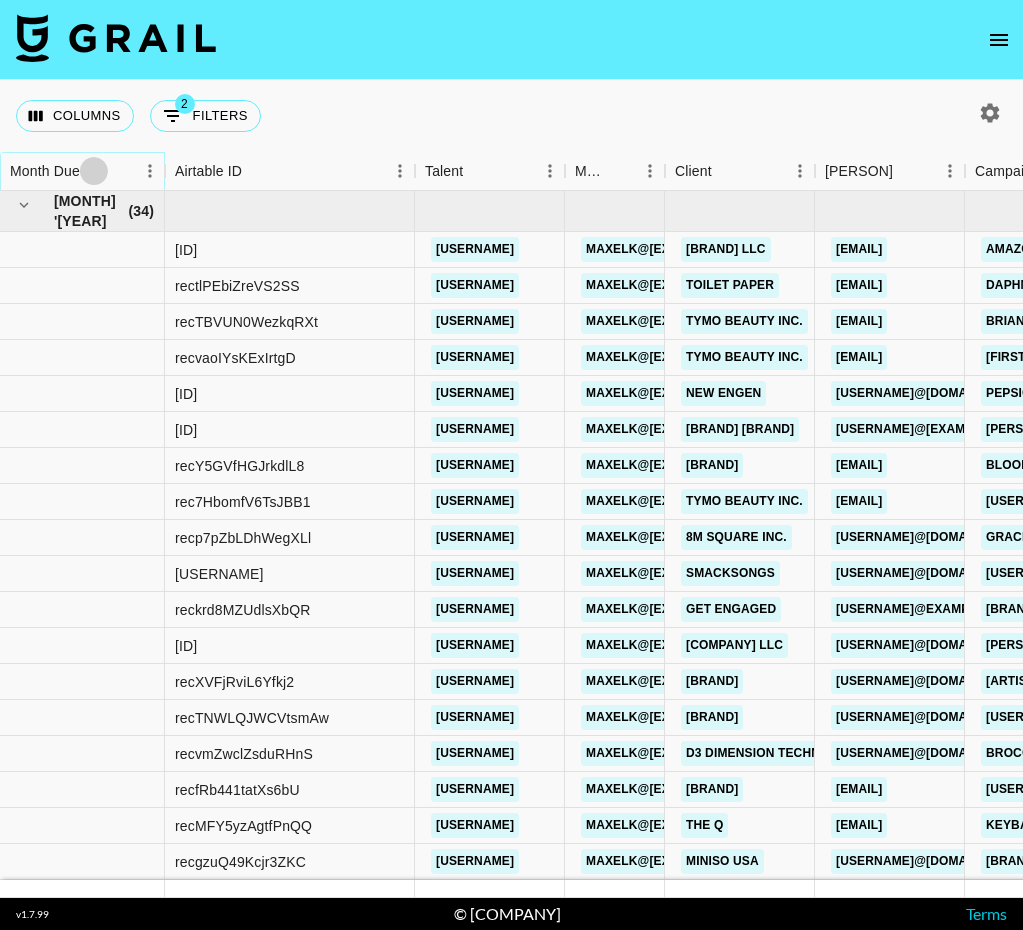 click 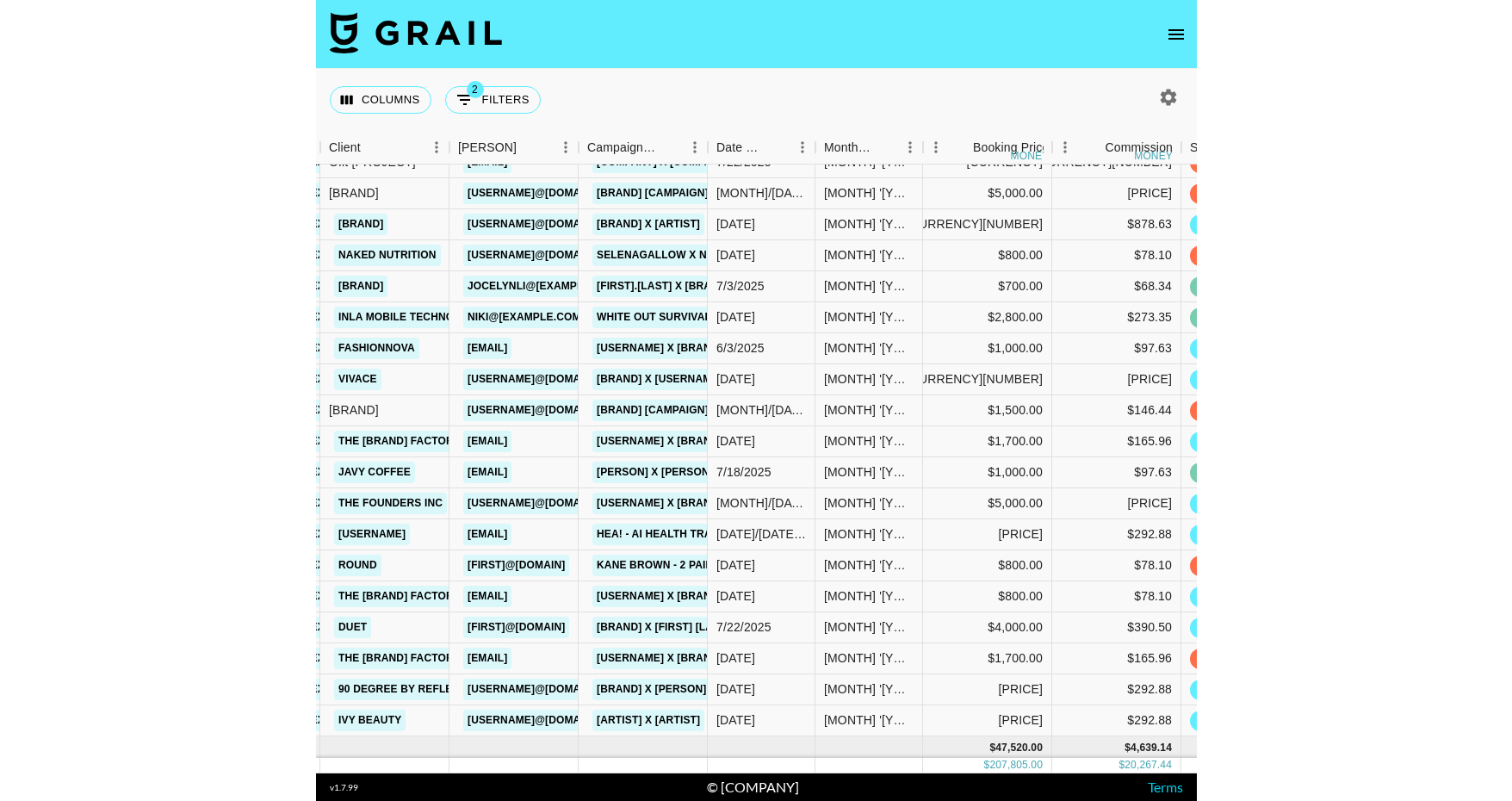 scroll, scrollTop: 191, scrollLeft: 616, axis: both 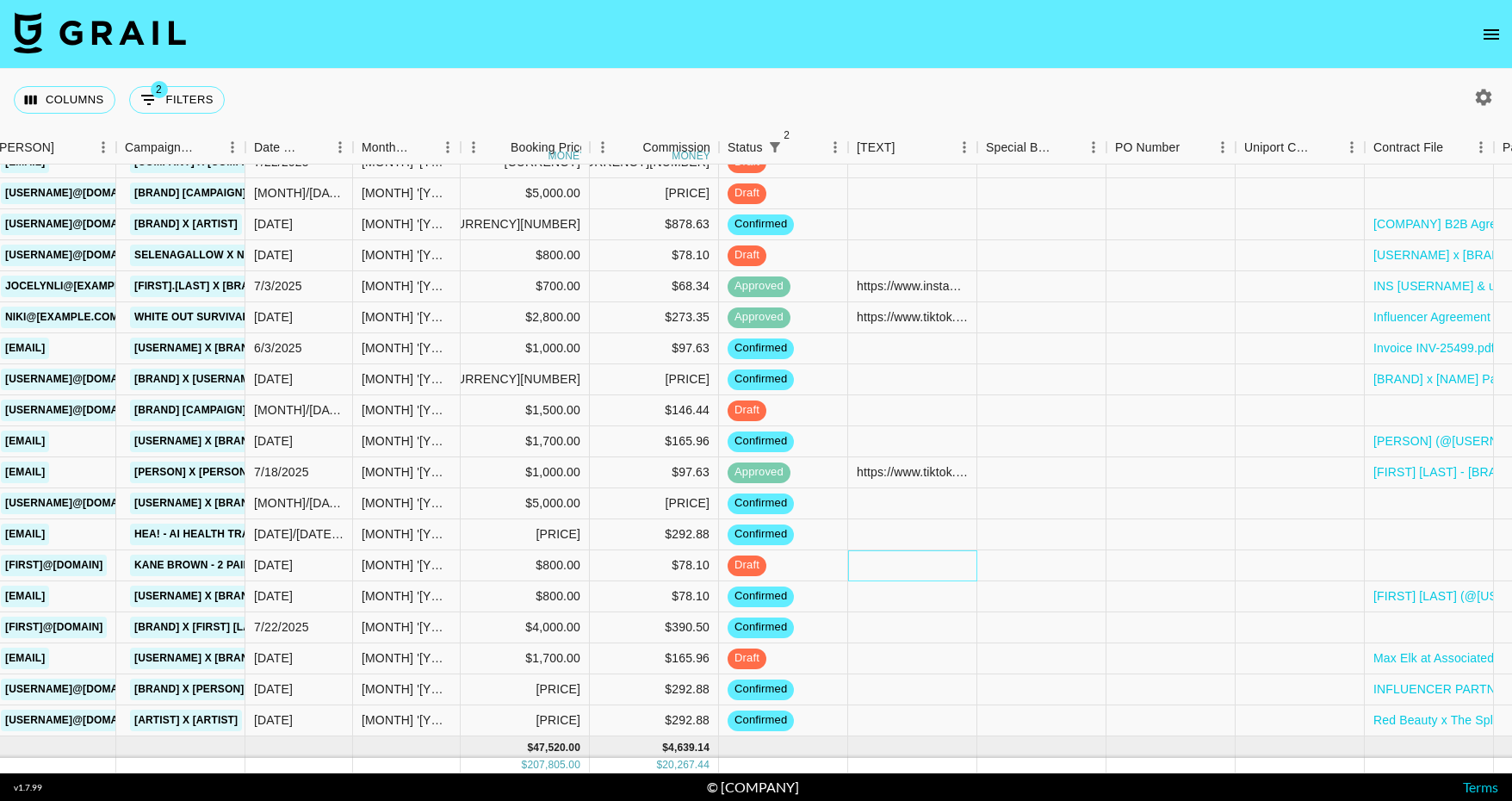 click at bounding box center (913, 566) 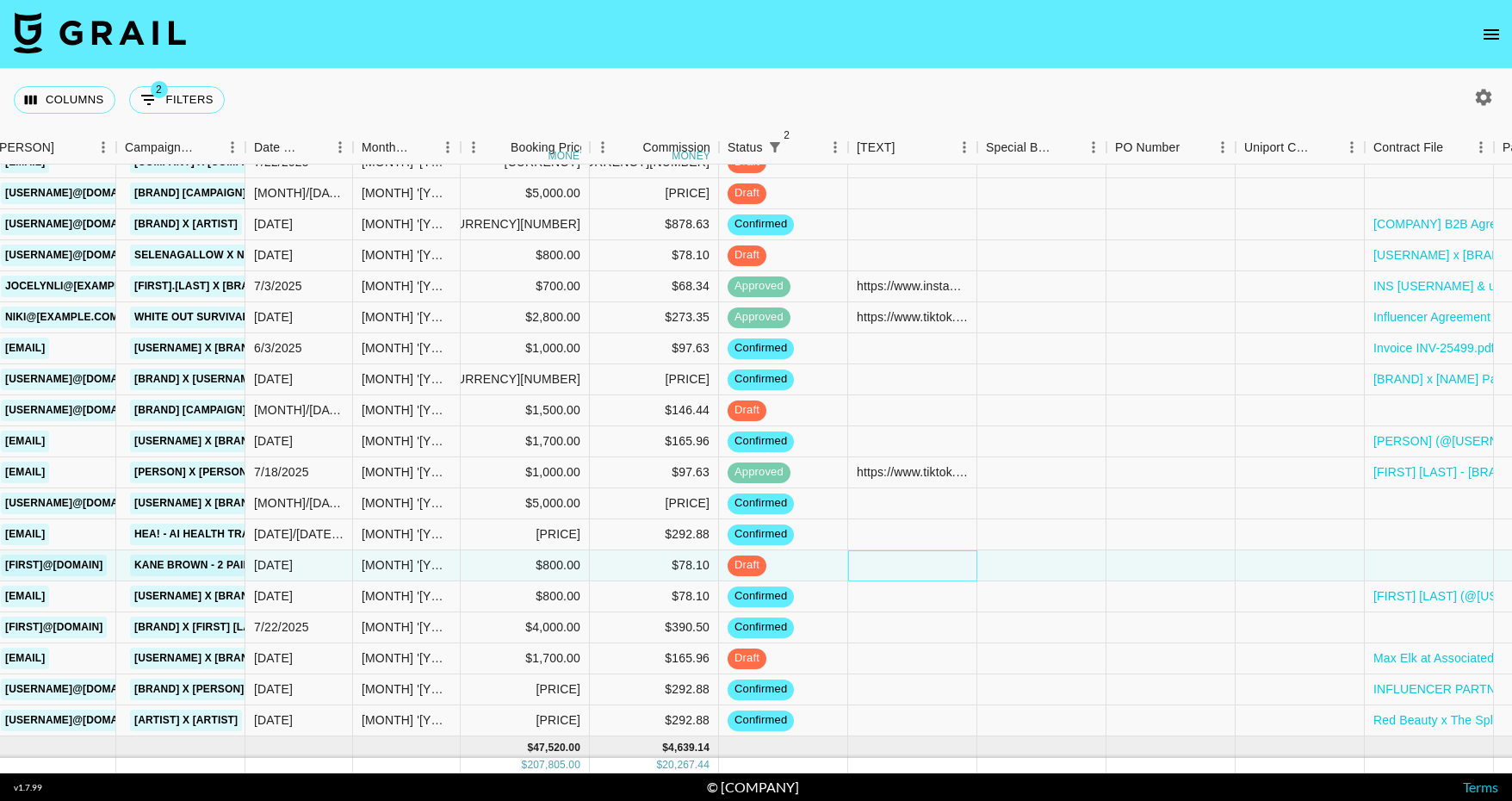 click at bounding box center [913, 566] 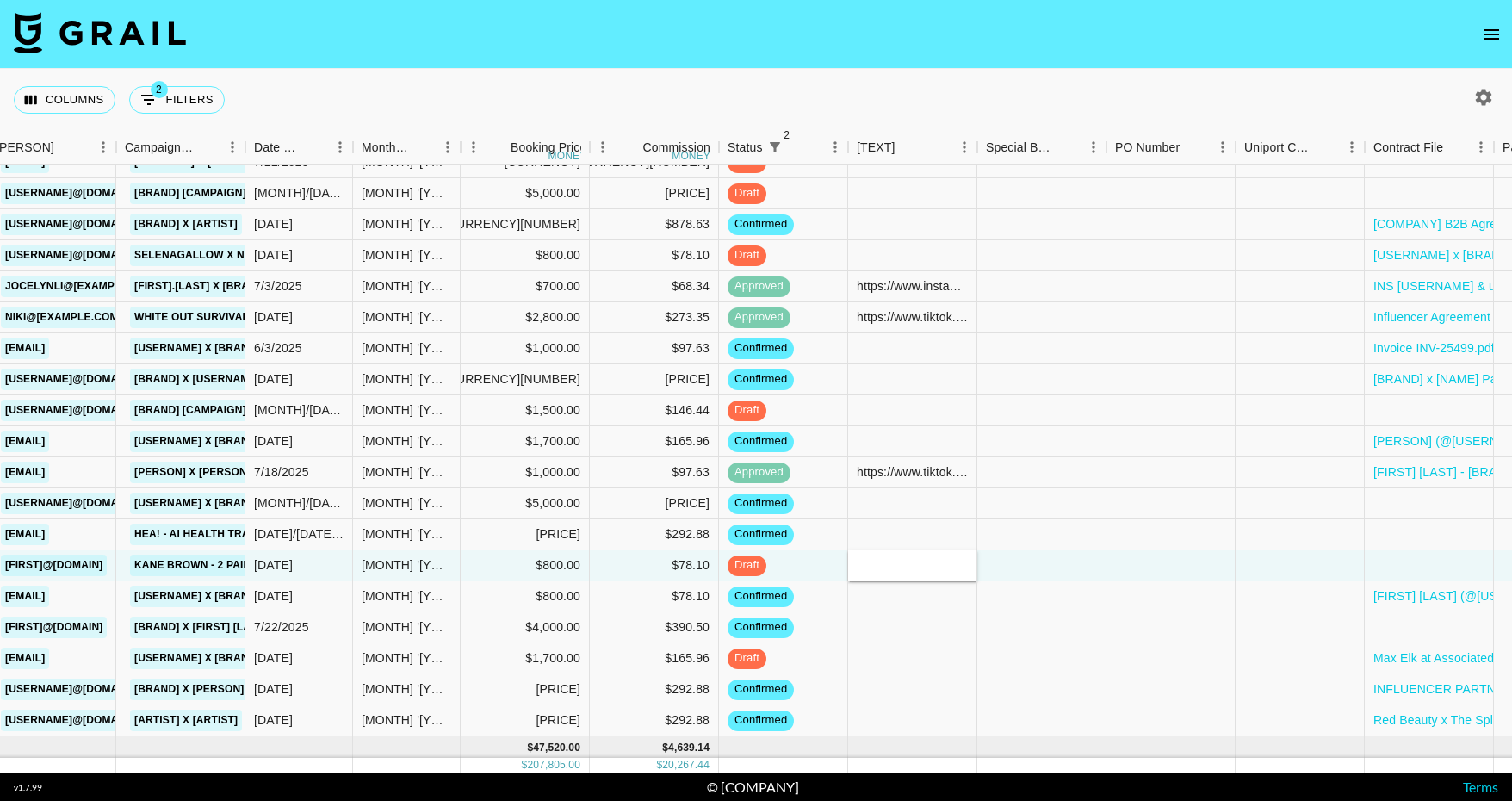 type on "https://www.tiktok.com/@[USERNAME]/photo/[ID]" 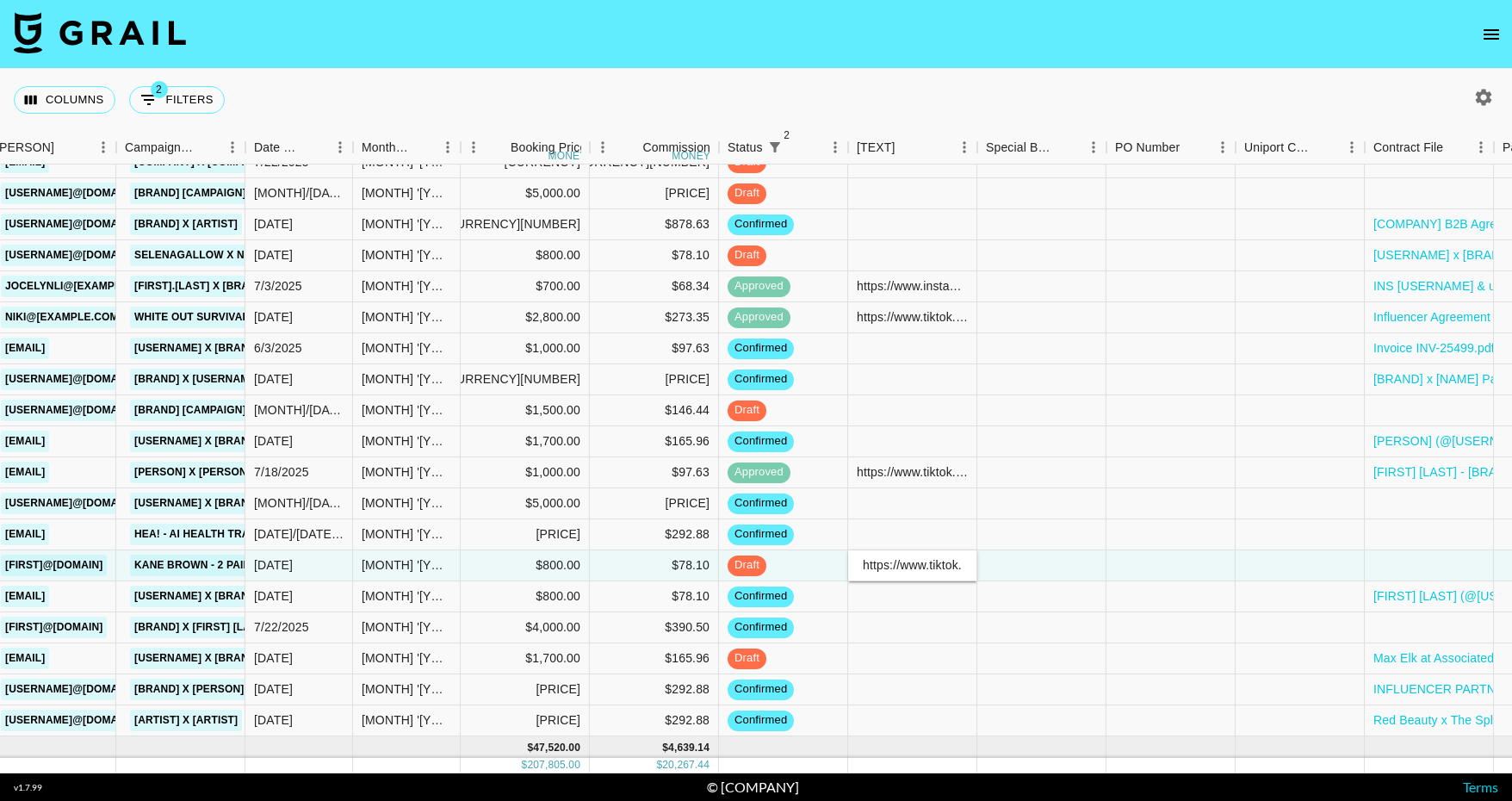 scroll, scrollTop: 0, scrollLeft: 275, axis: horizontal 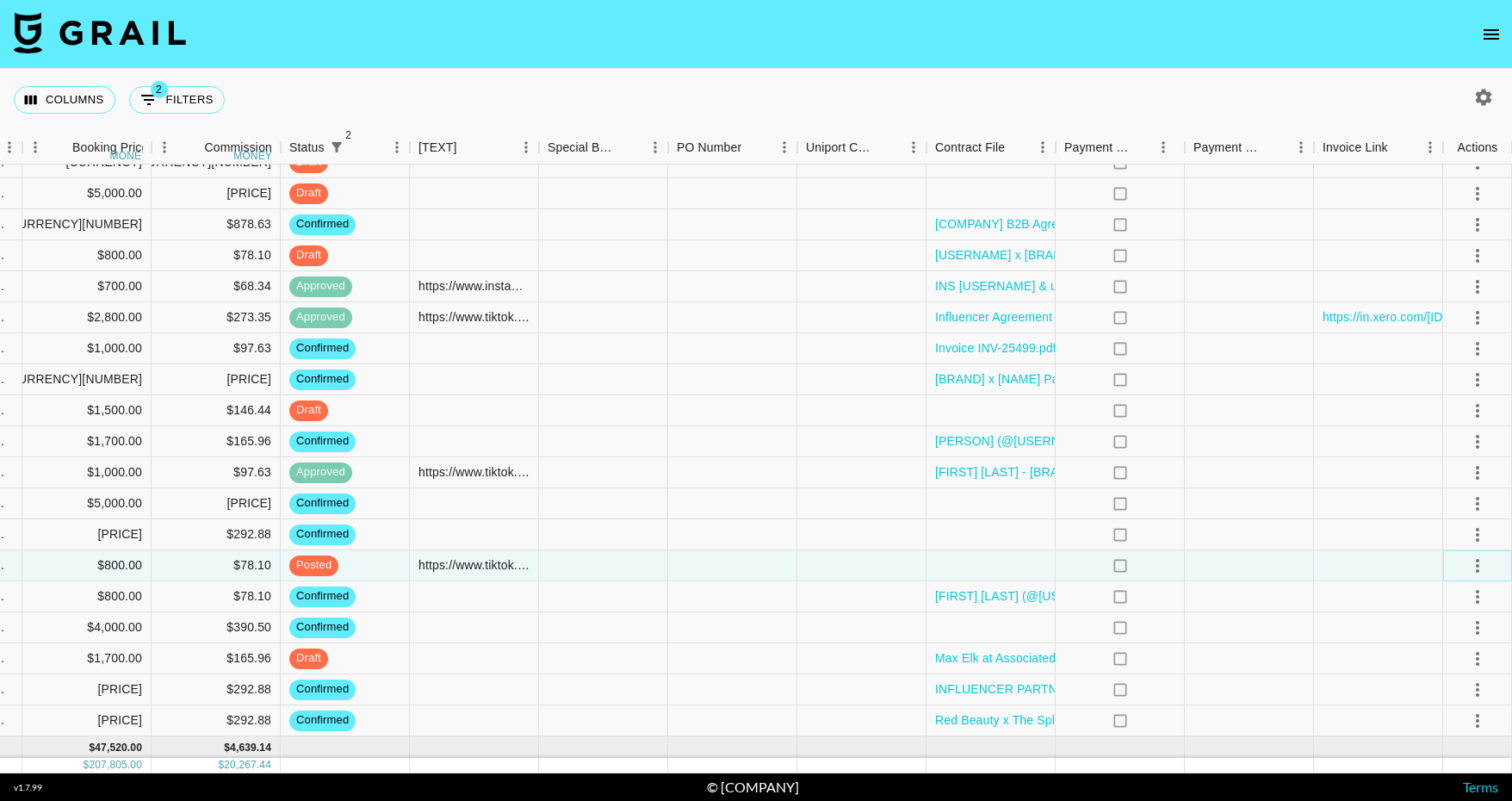 click 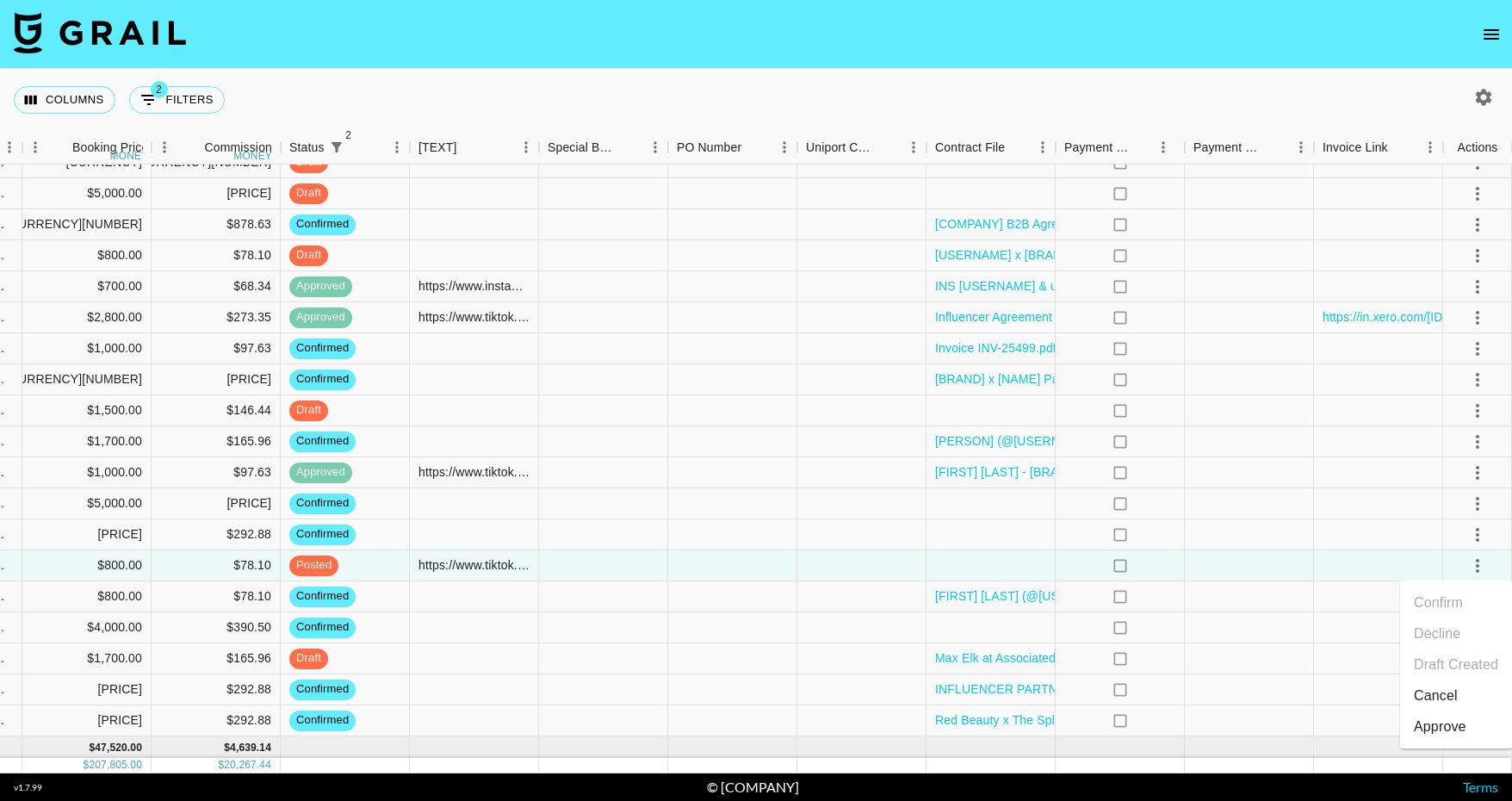 click on "Approve" at bounding box center [1440, 727] 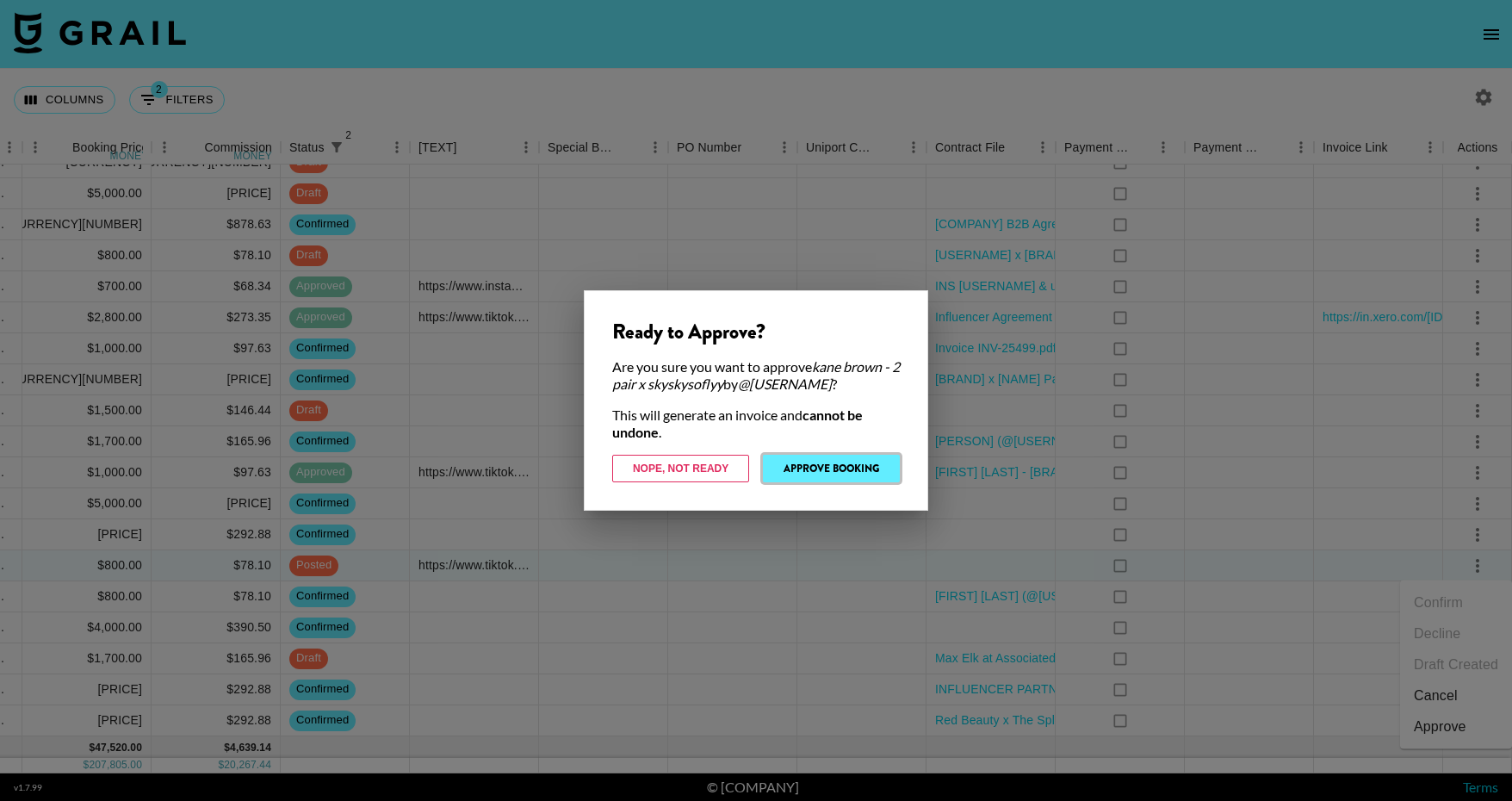 click on "Approve Booking" at bounding box center (831, 469) 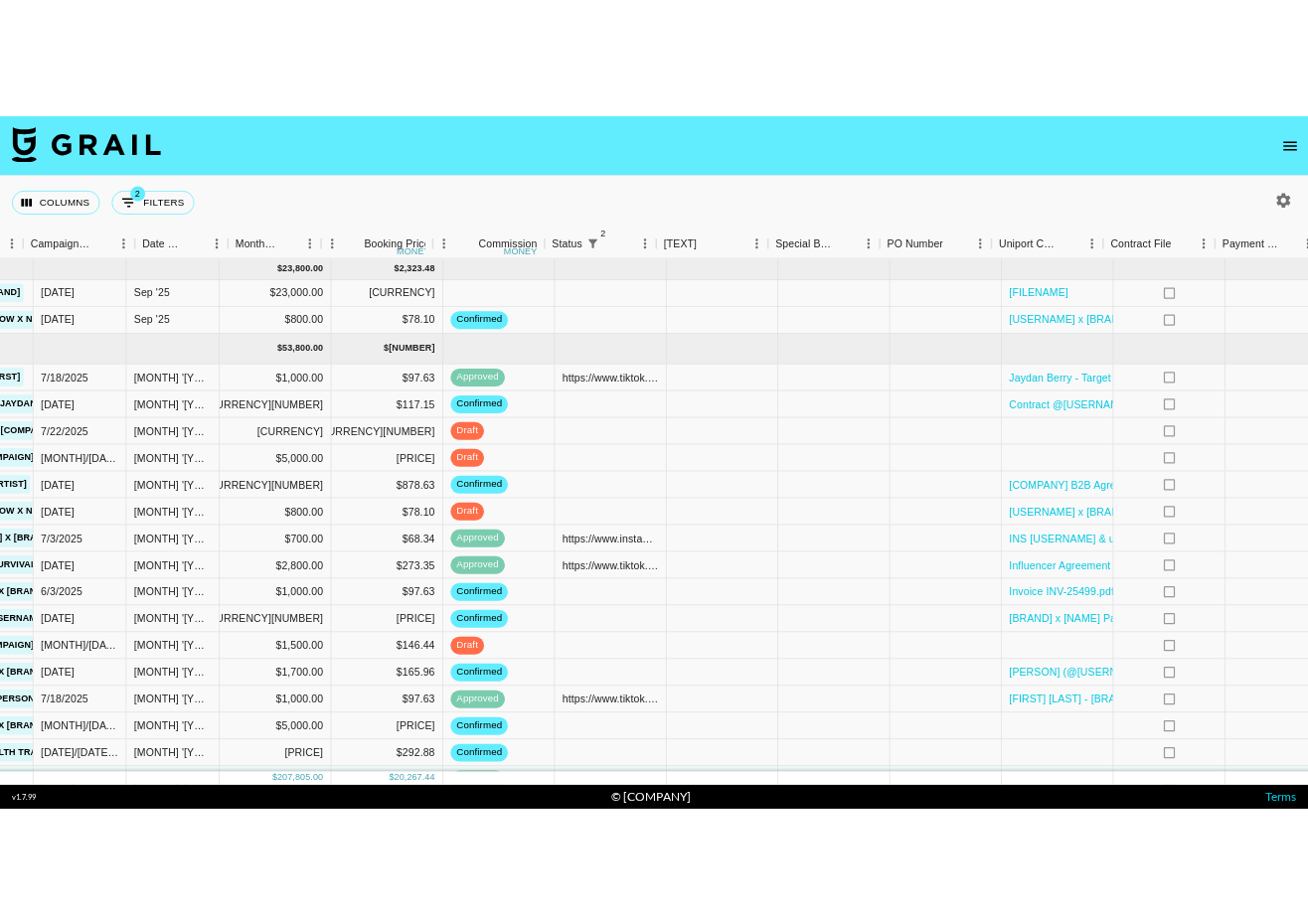 scroll, scrollTop: 0, scrollLeft: 842, axis: horizontal 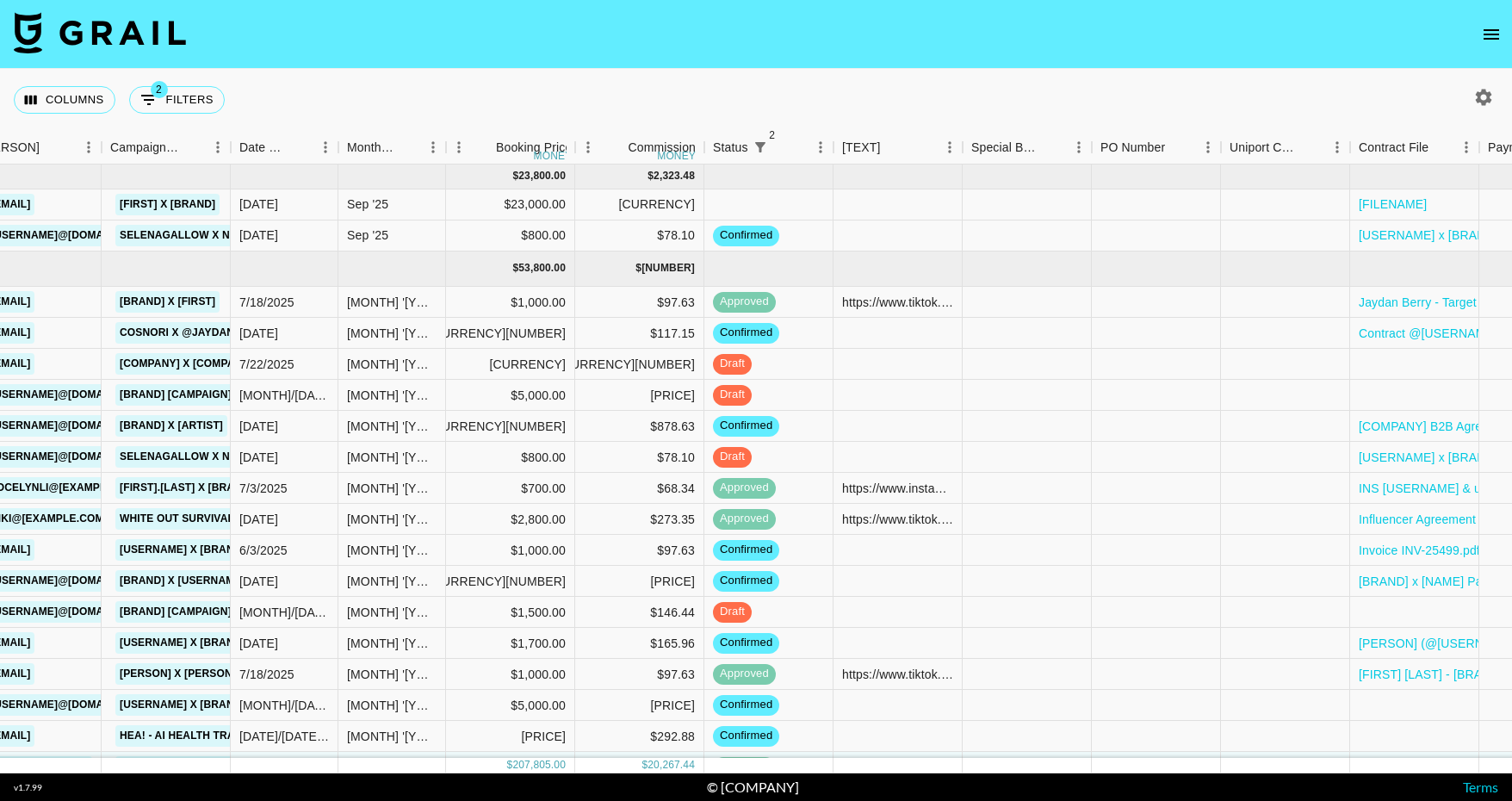 click 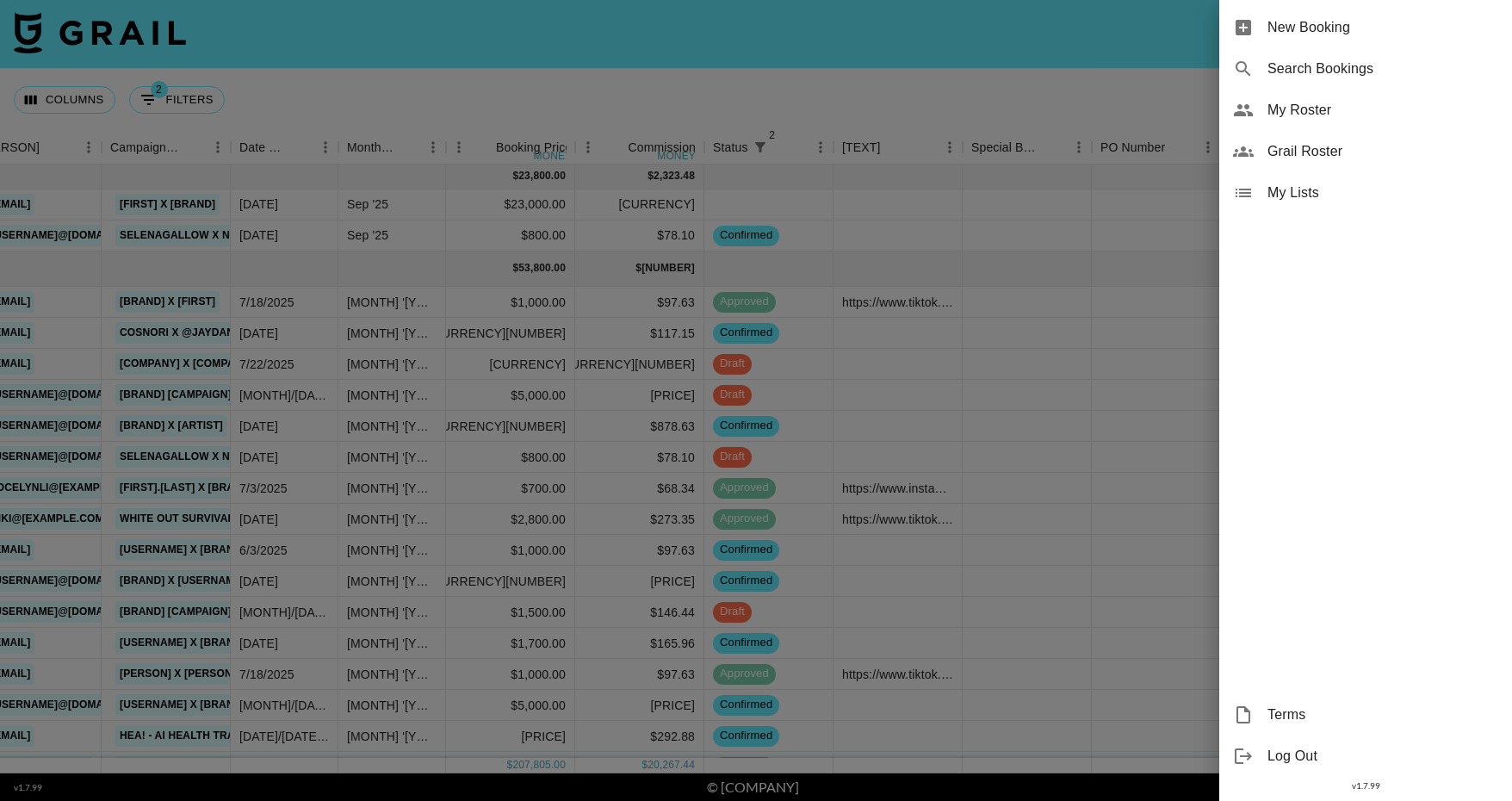 click on "Grail Roster" at bounding box center [1383, 152] 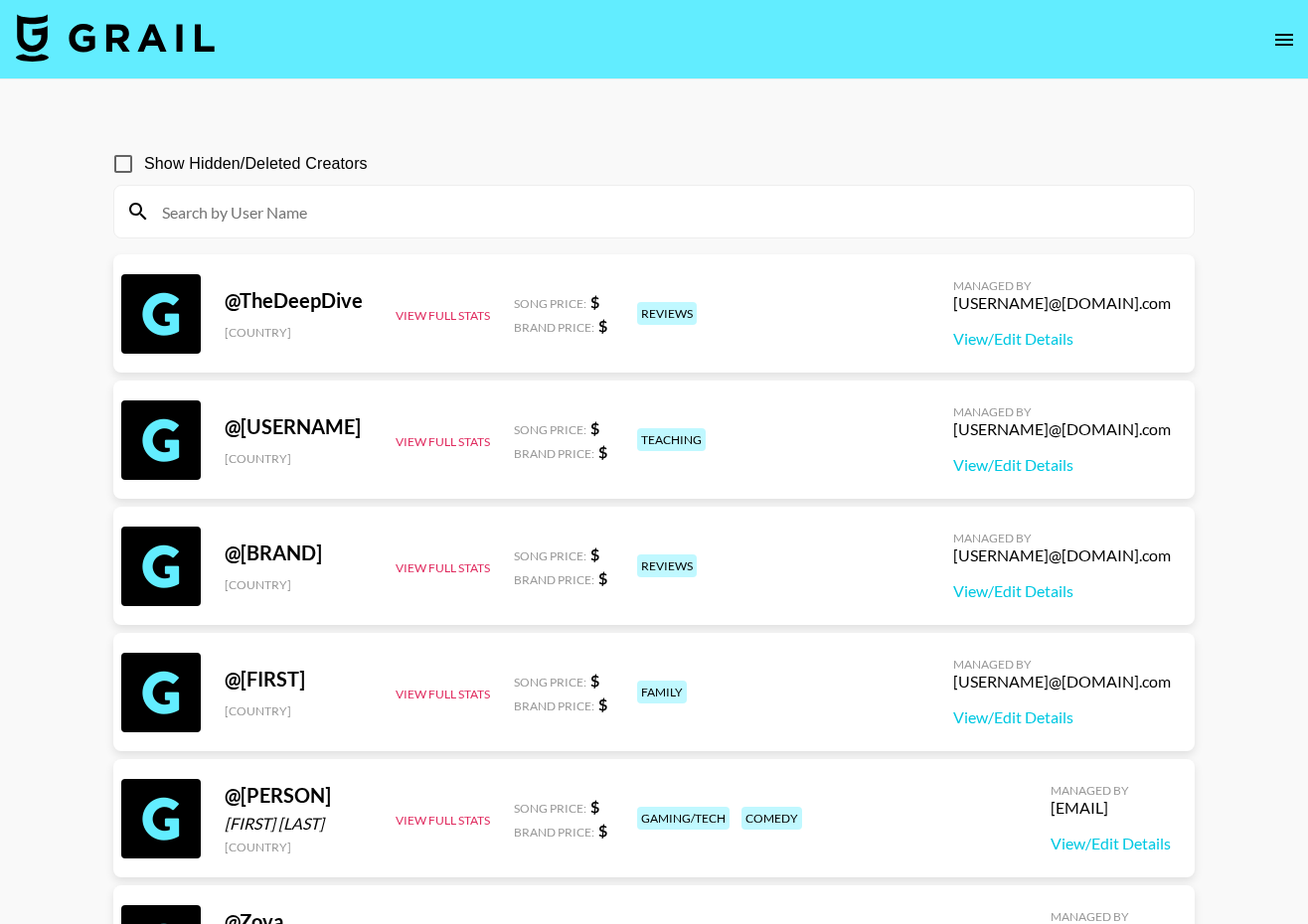 click at bounding box center (666, 212) 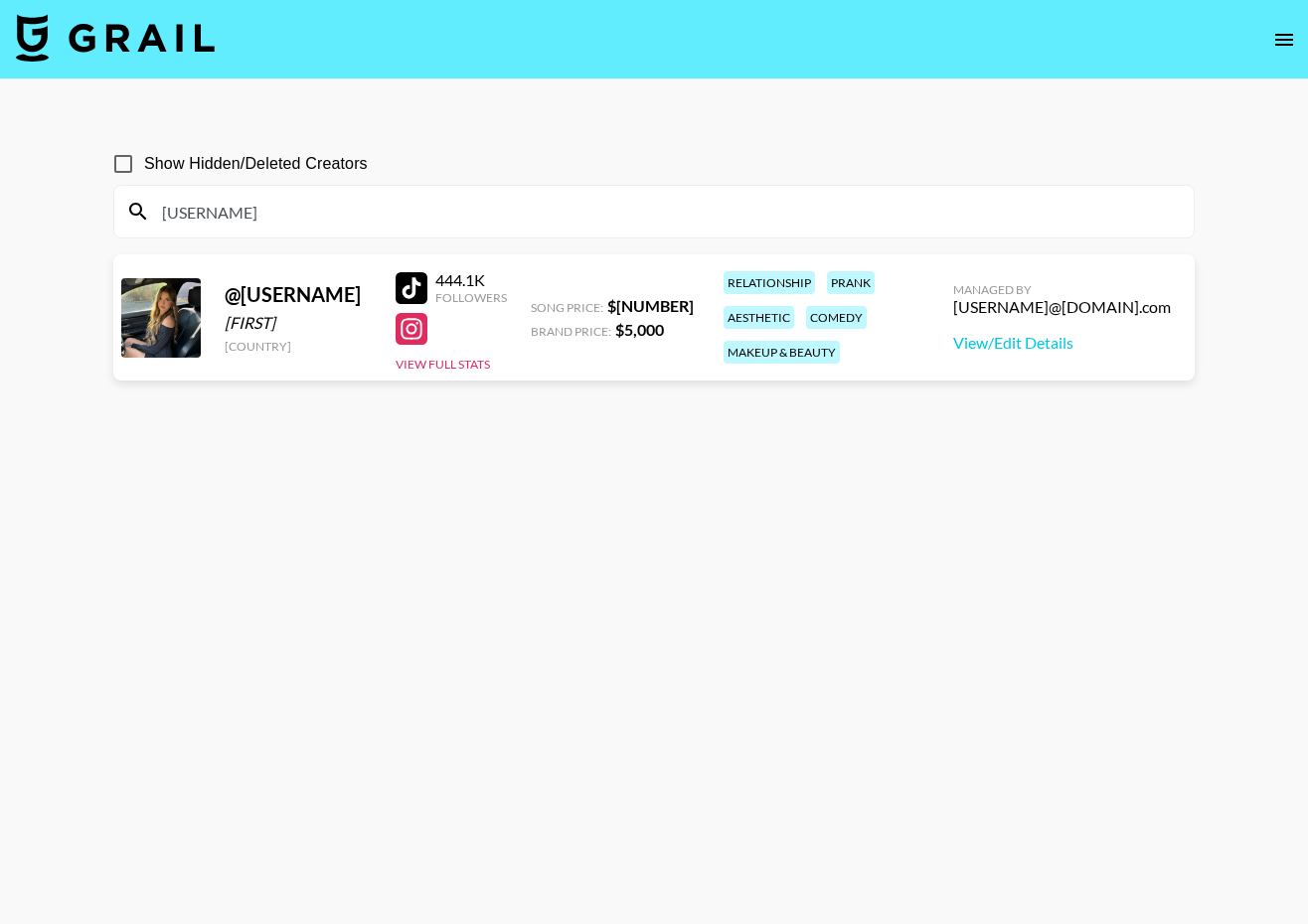 type on "[USERNAME]" 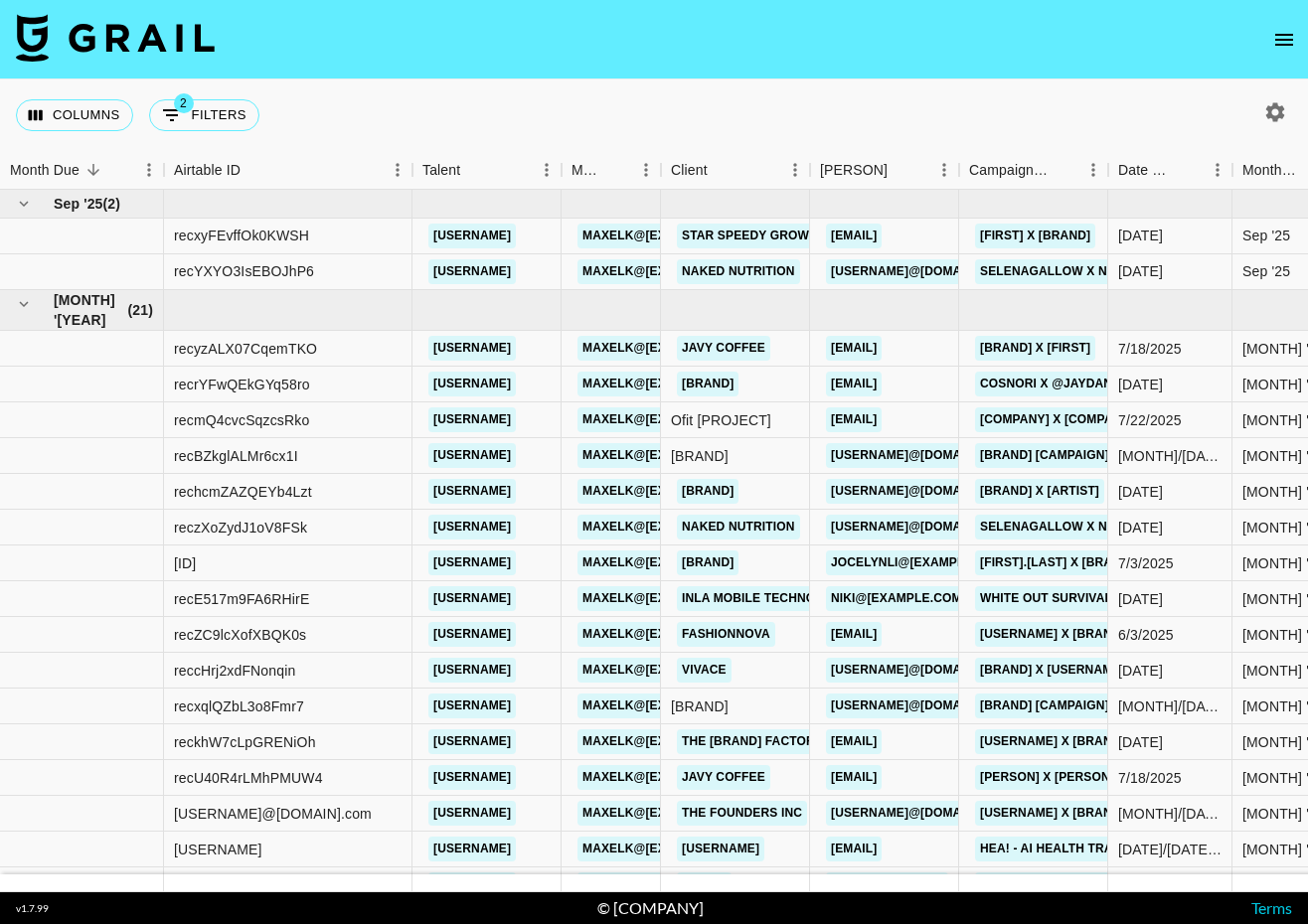 click 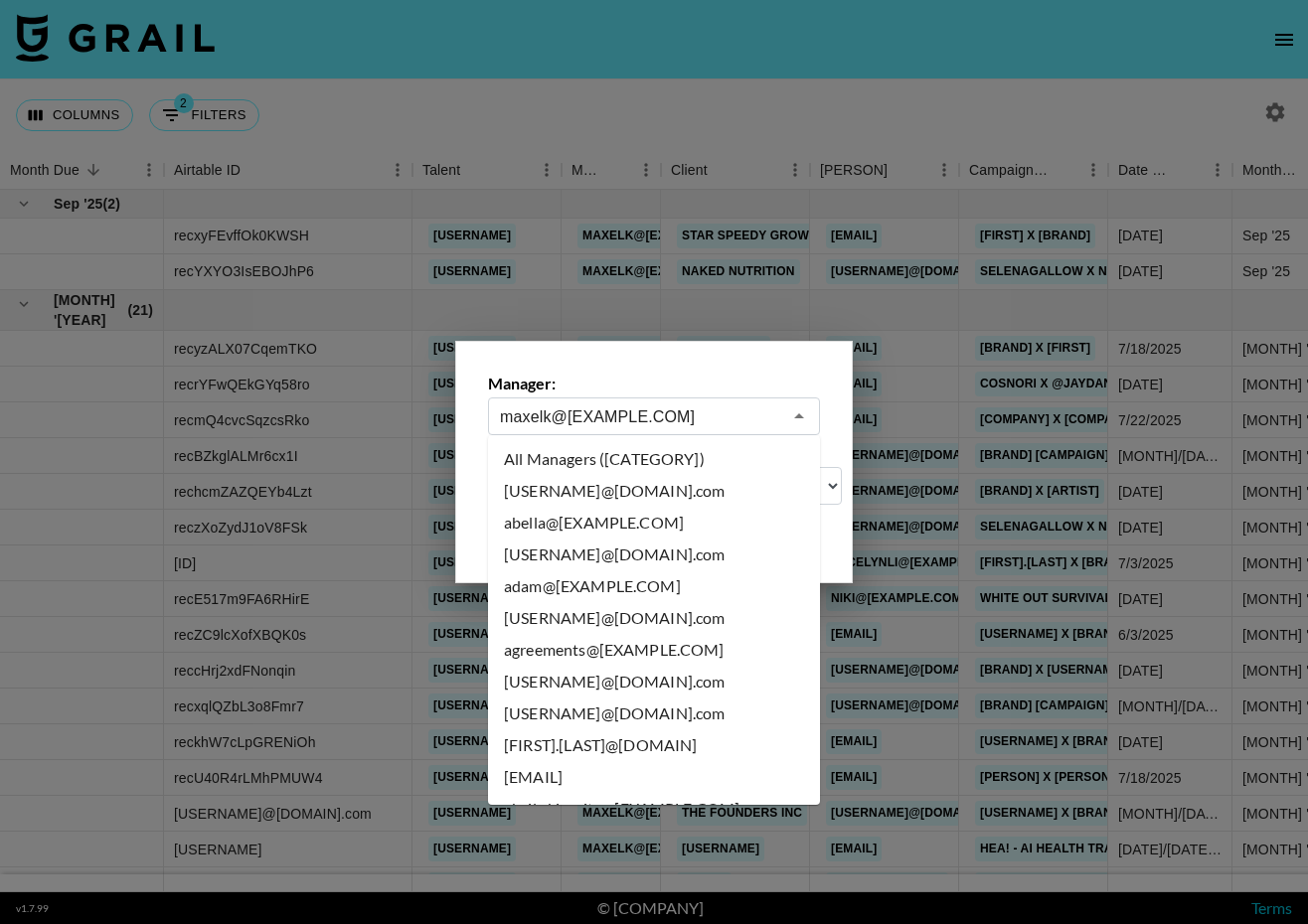 click on "maxelk@[EXAMPLE.COM]" at bounding box center [640, 416] 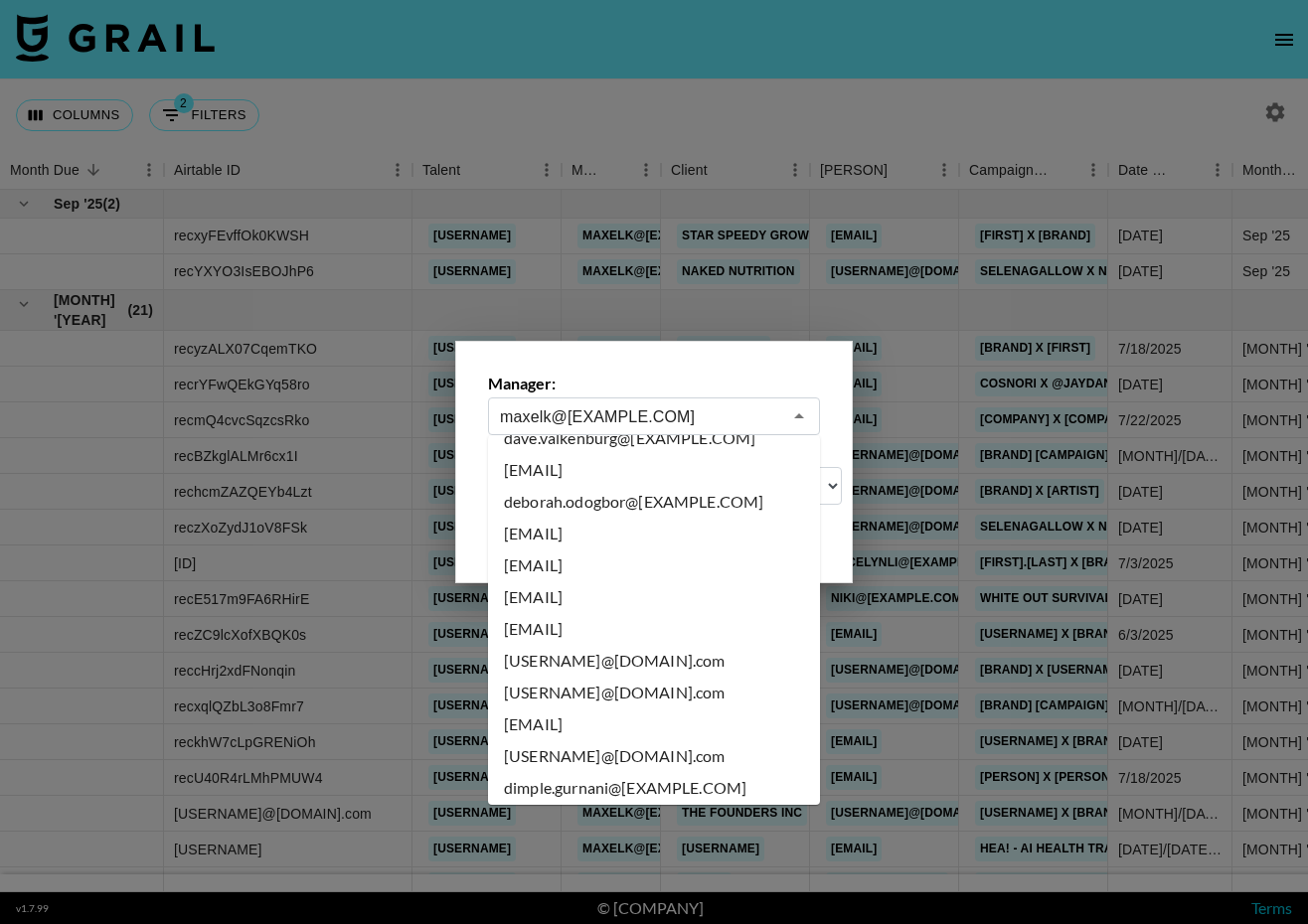 scroll, scrollTop: 0, scrollLeft: 0, axis: both 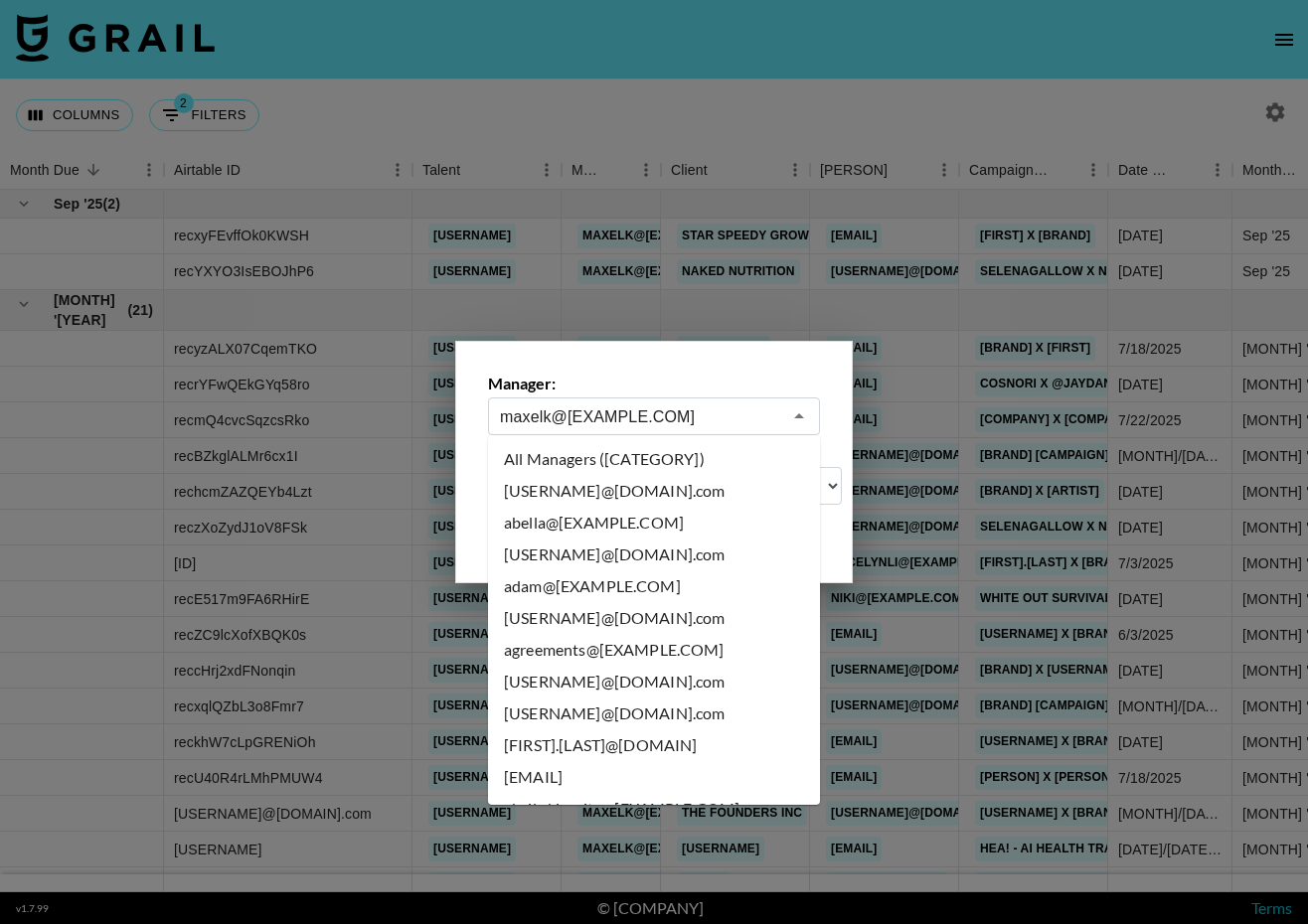 click on "All Managers ([CATEGORY])" at bounding box center [654, 459] 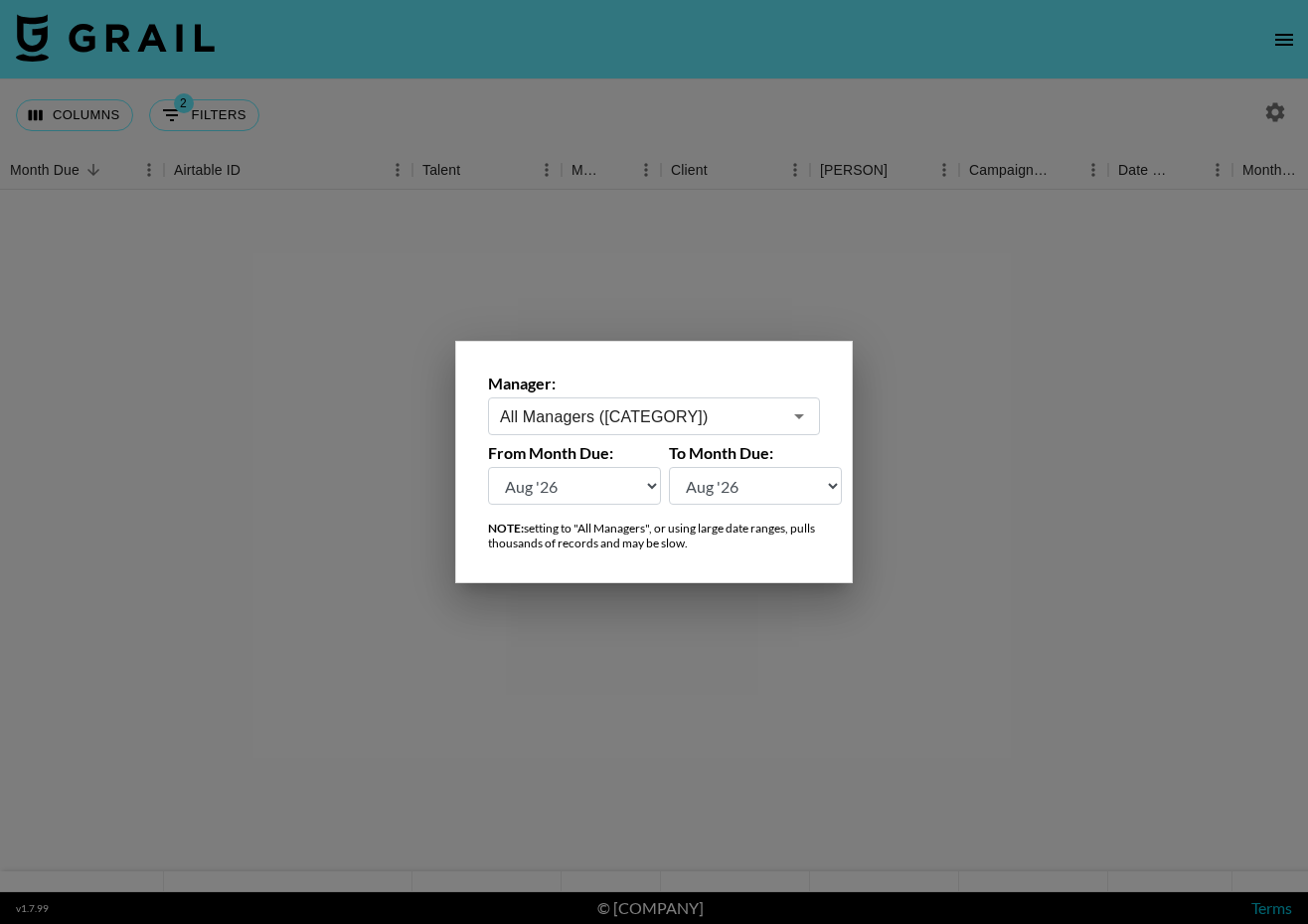 click at bounding box center (654, 462) 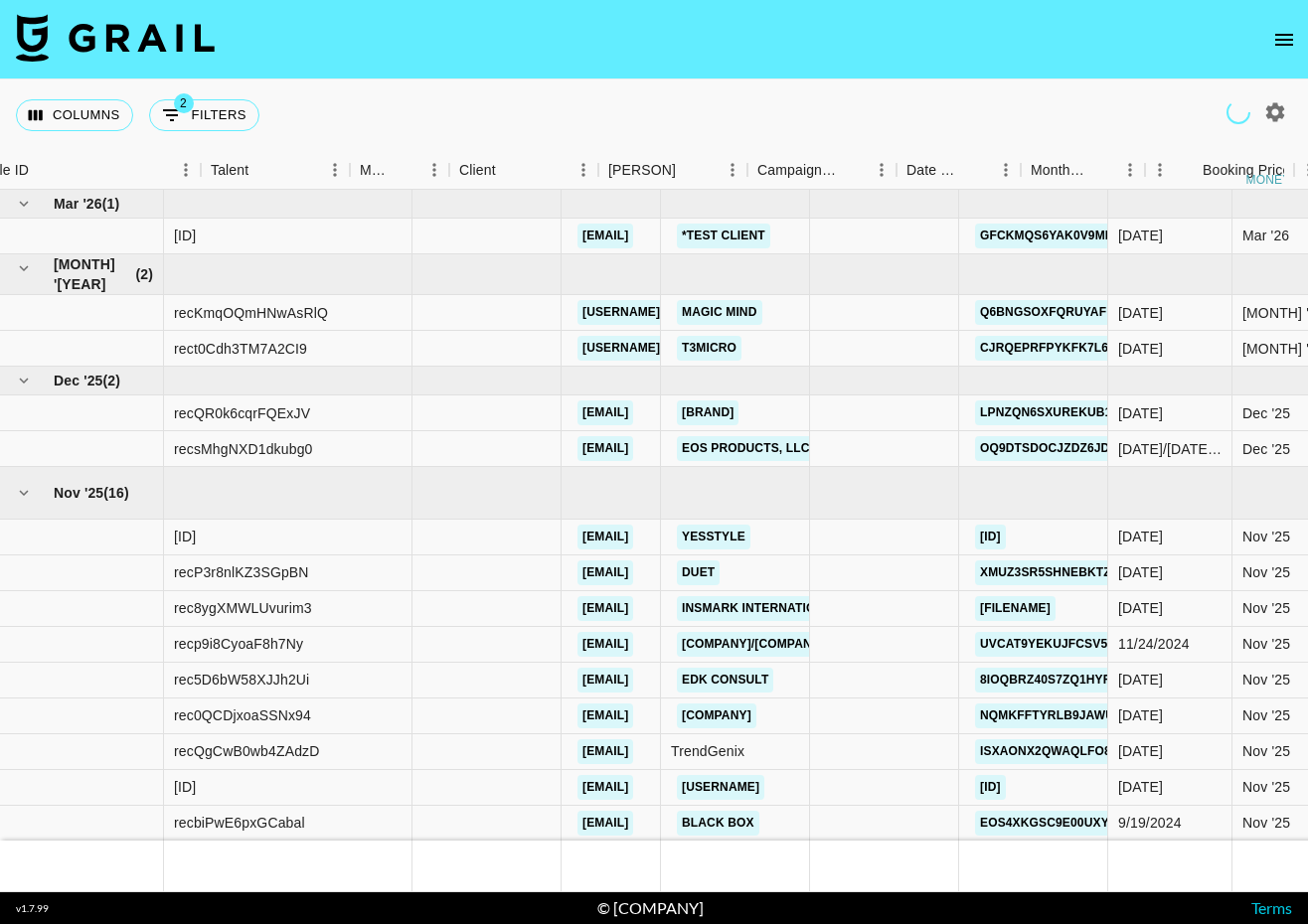 scroll, scrollTop: 0, scrollLeft: 212, axis: horizontal 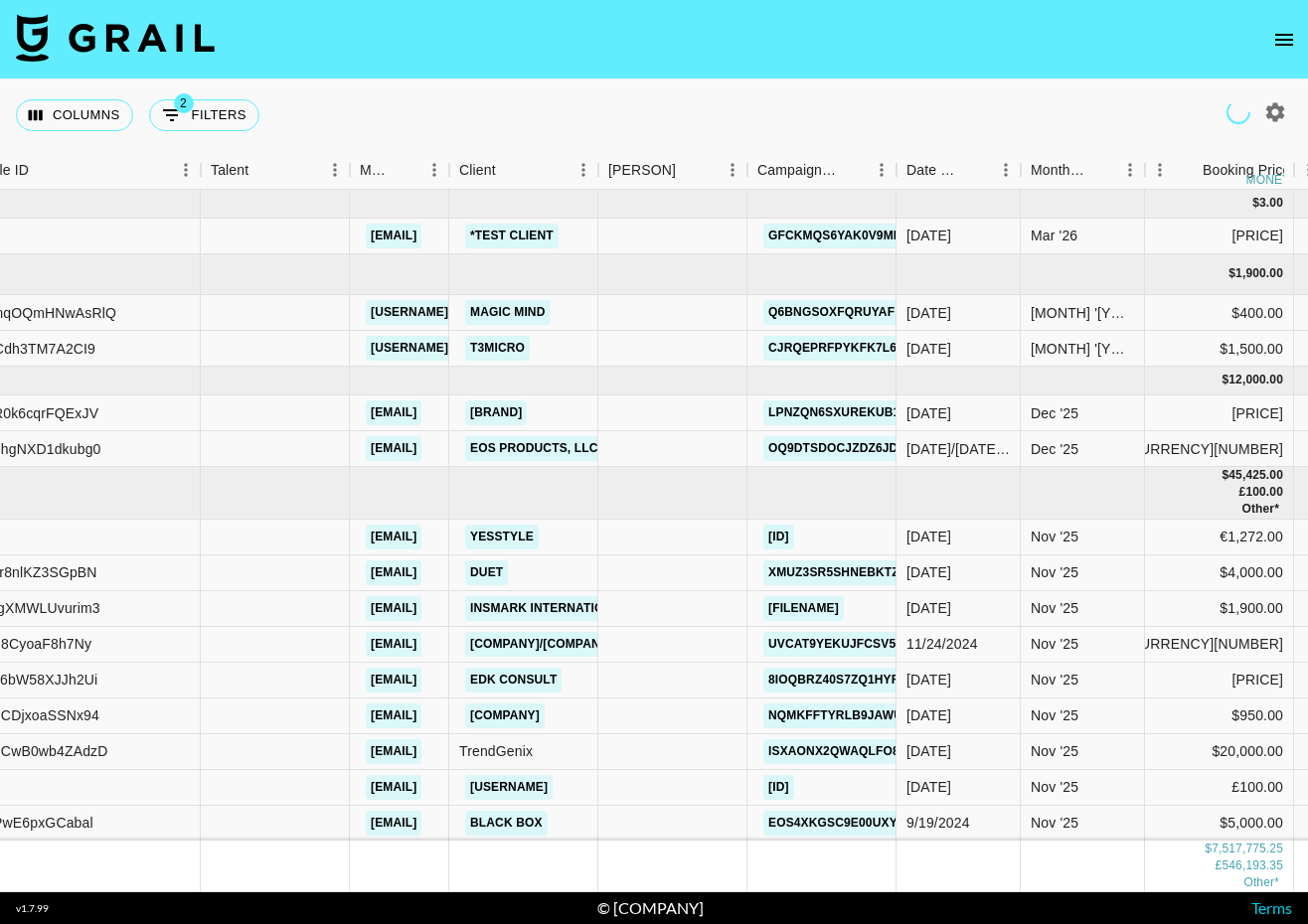 click 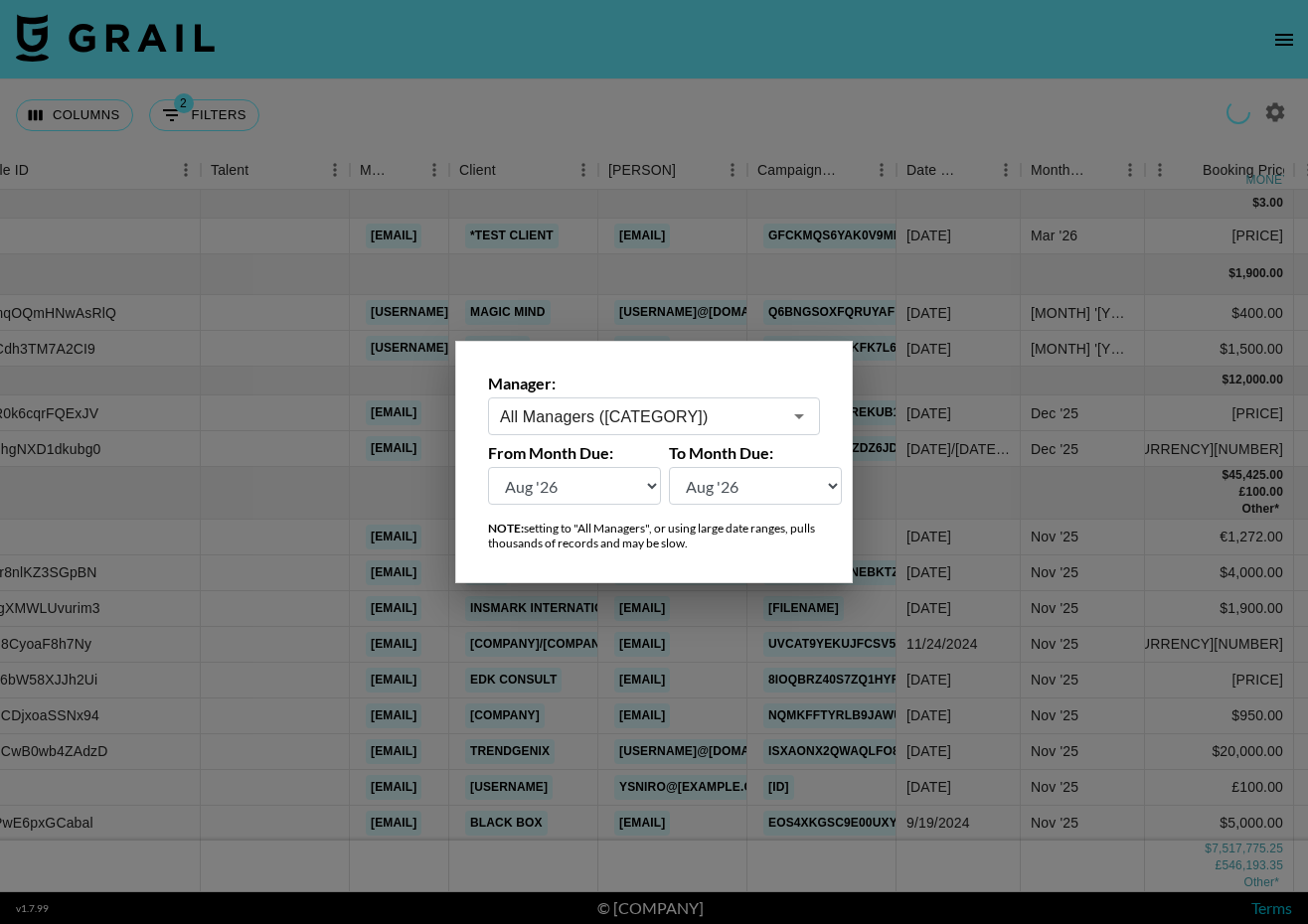click on "All Managers (Slow) ​" at bounding box center [654, 416] 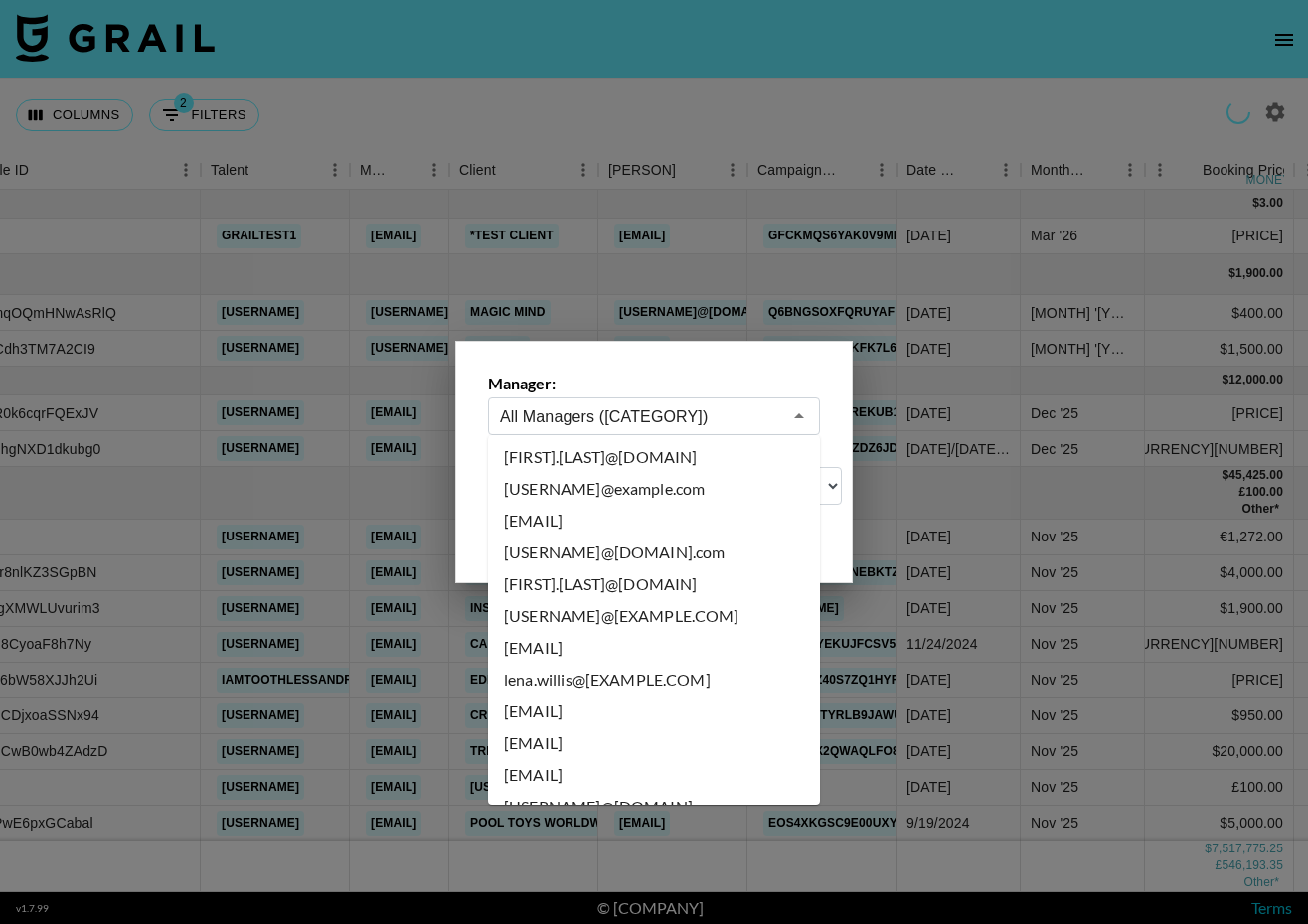 scroll, scrollTop: 6575, scrollLeft: 0, axis: vertical 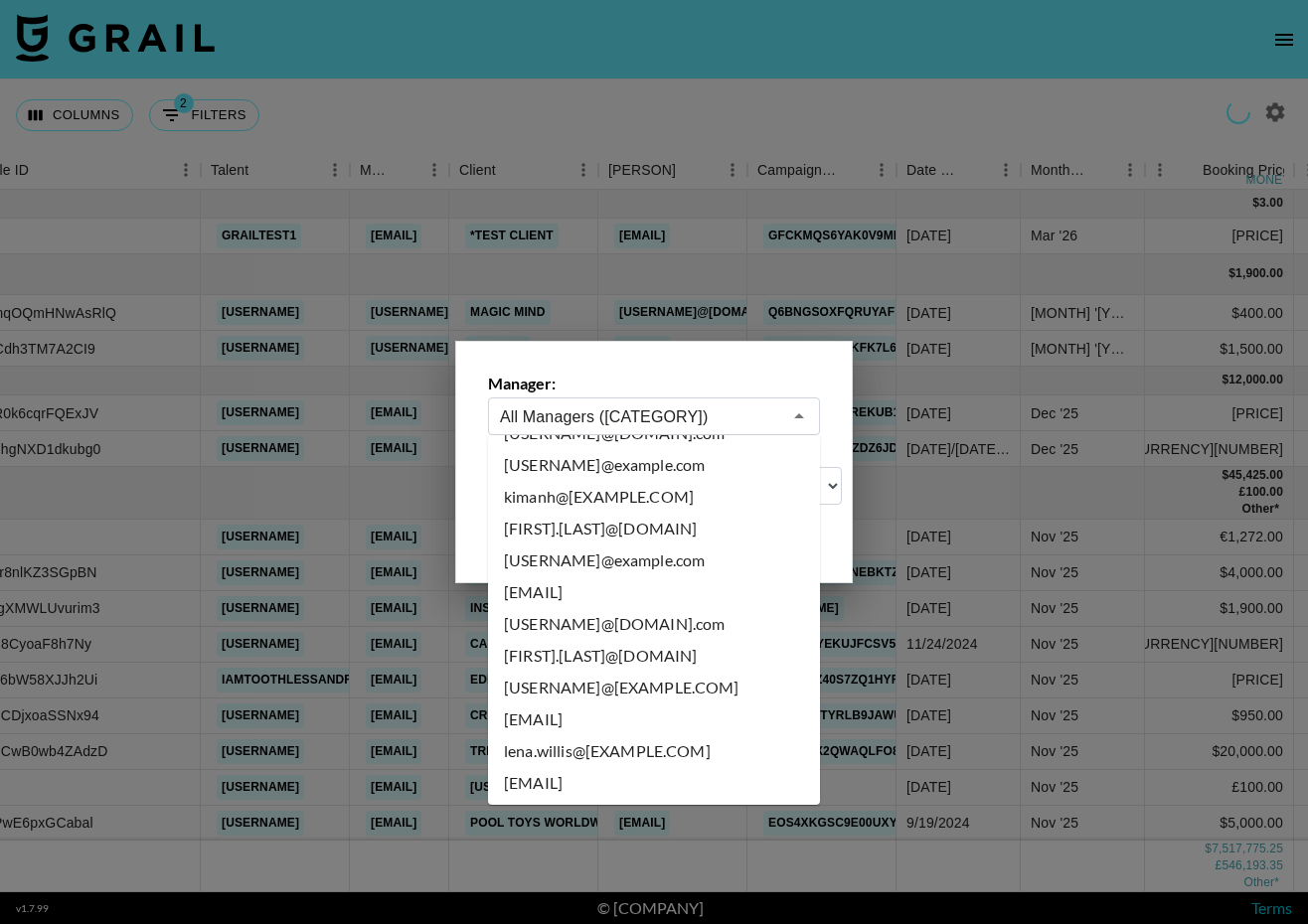 click on "[USERNAME]@[DOMAIN].com" at bounding box center [654, 624] 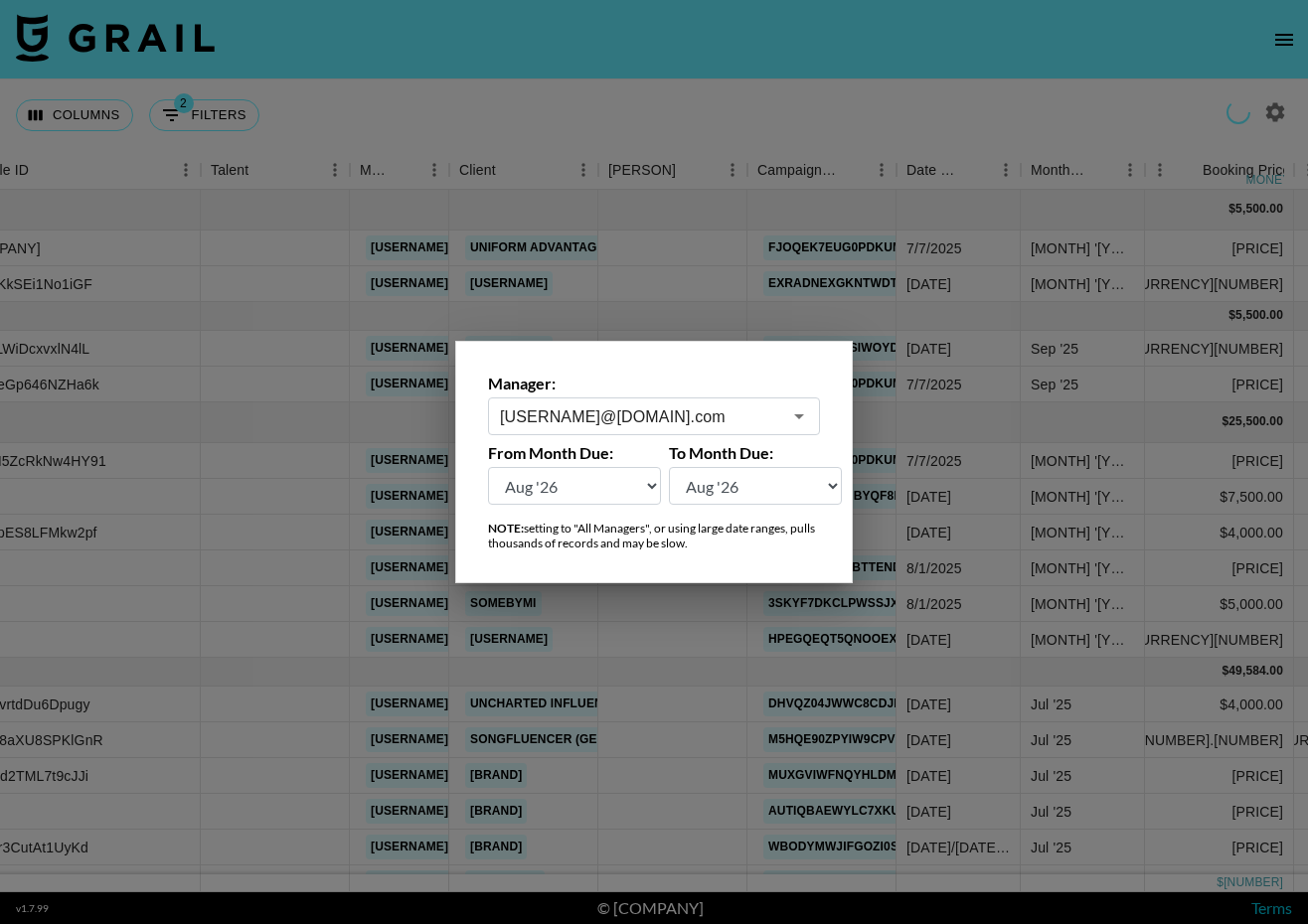 click at bounding box center [654, 462] 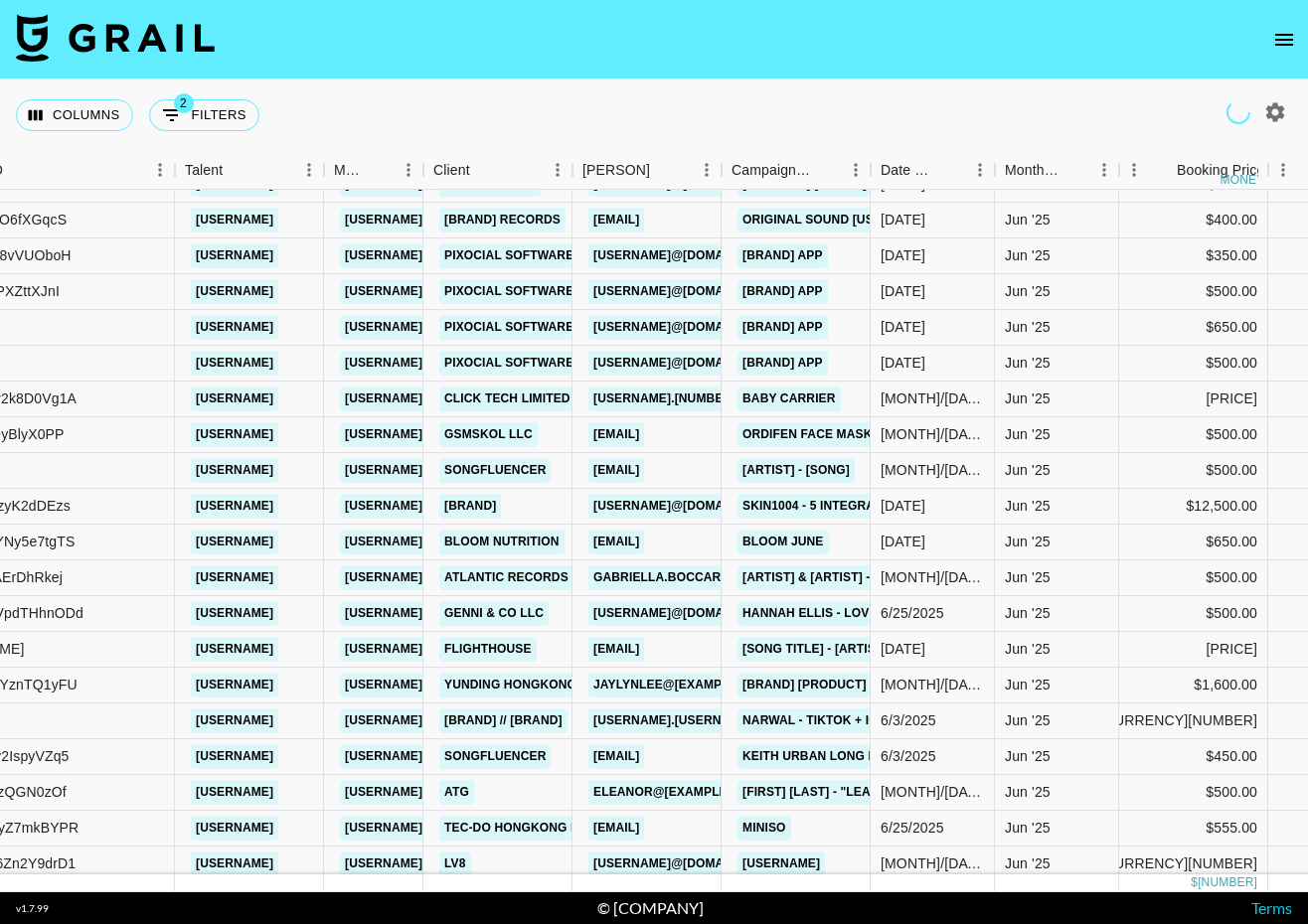 scroll, scrollTop: 2113, scrollLeft: 238, axis: both 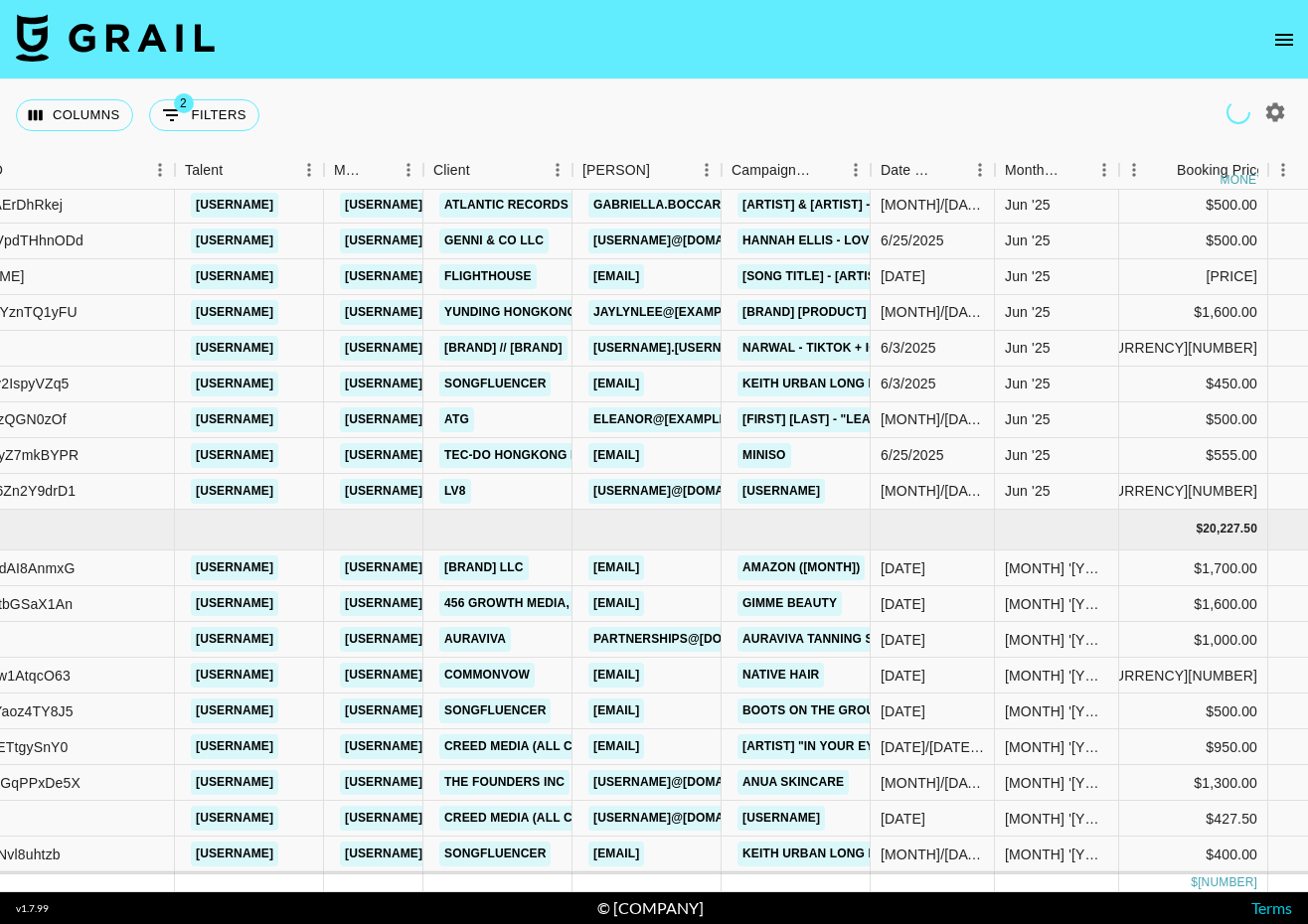 click 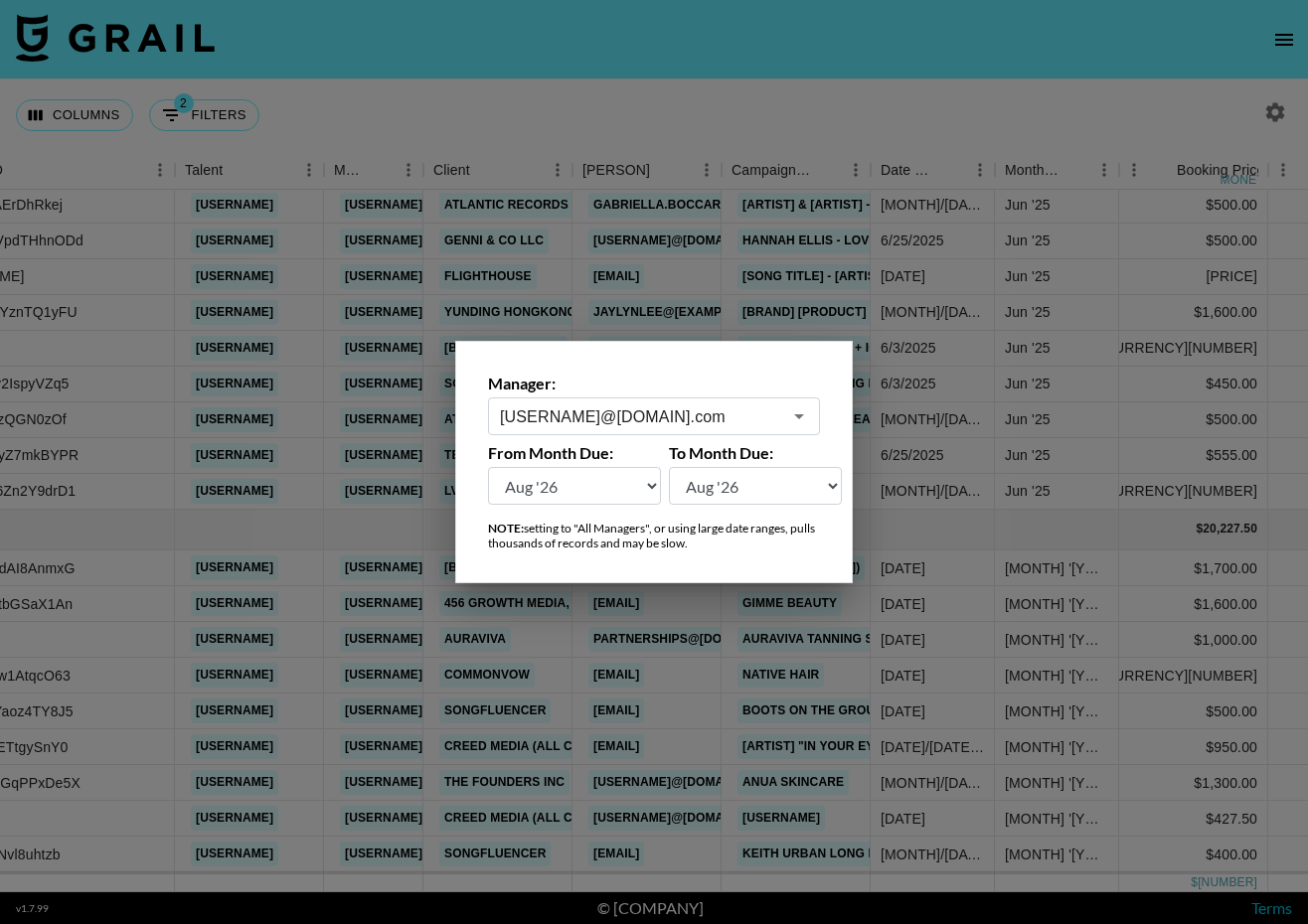 click at bounding box center [798, 416] 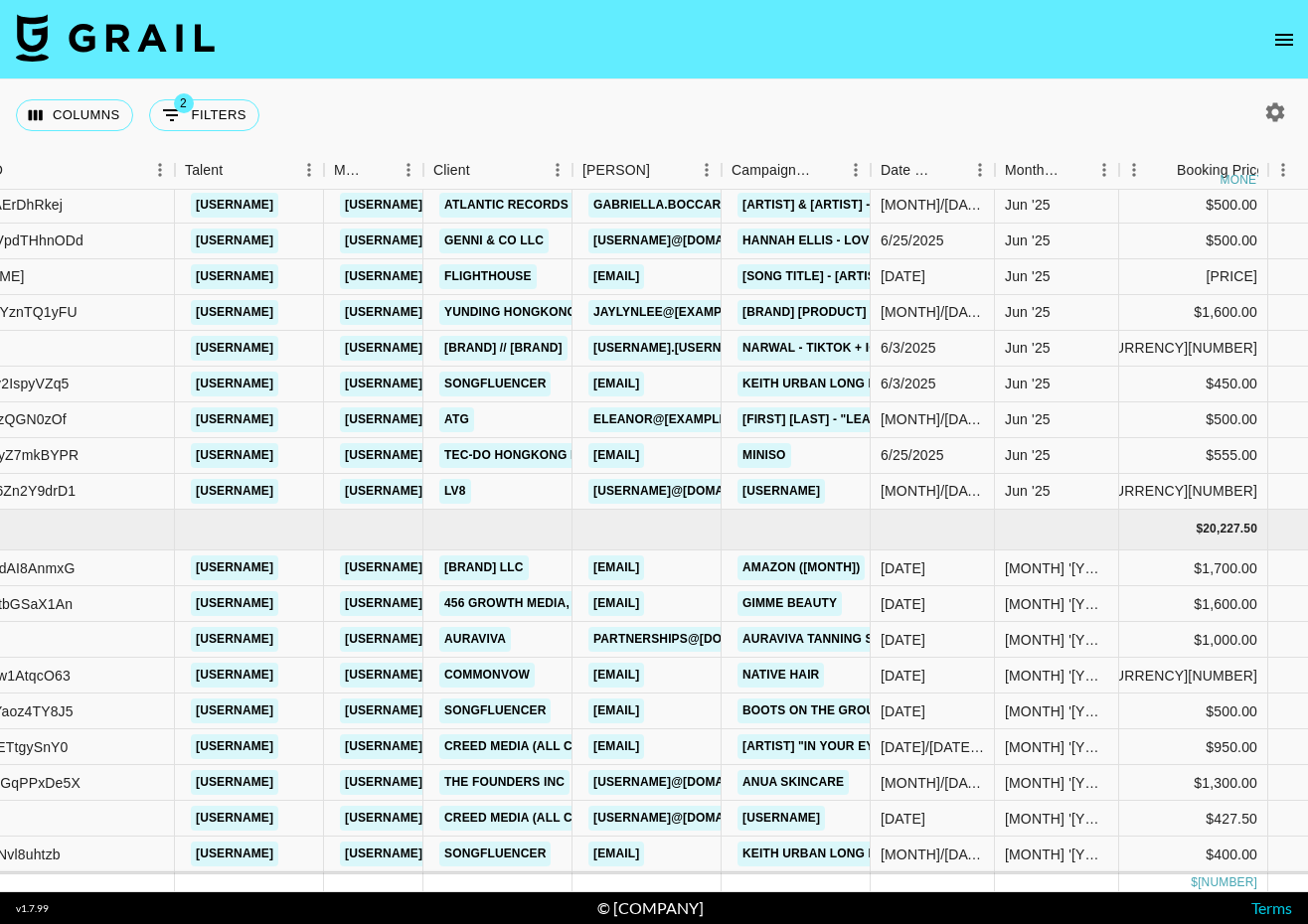 click 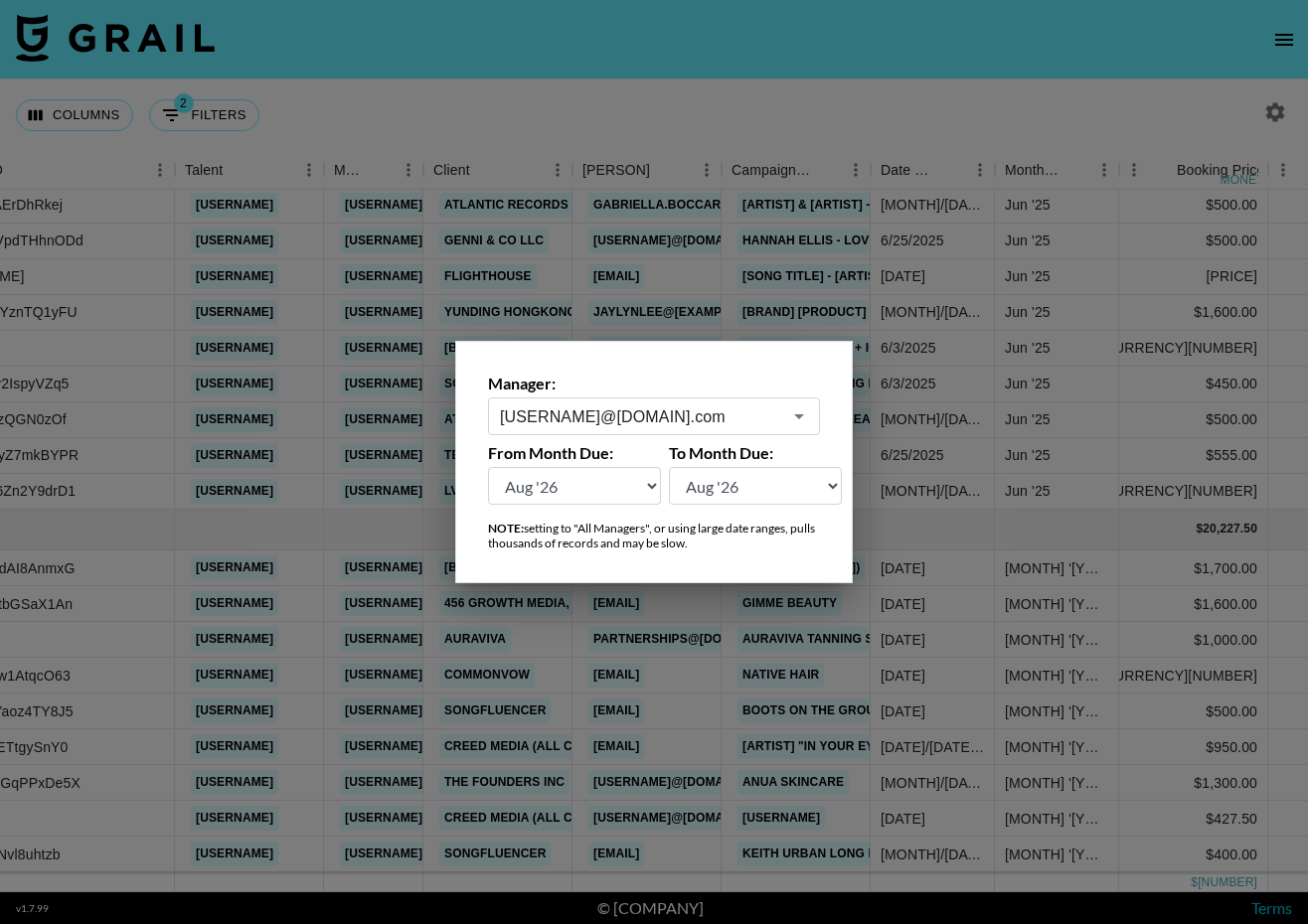 click on "[USERNAME]@[DOMAIN].com" at bounding box center (640, 416) 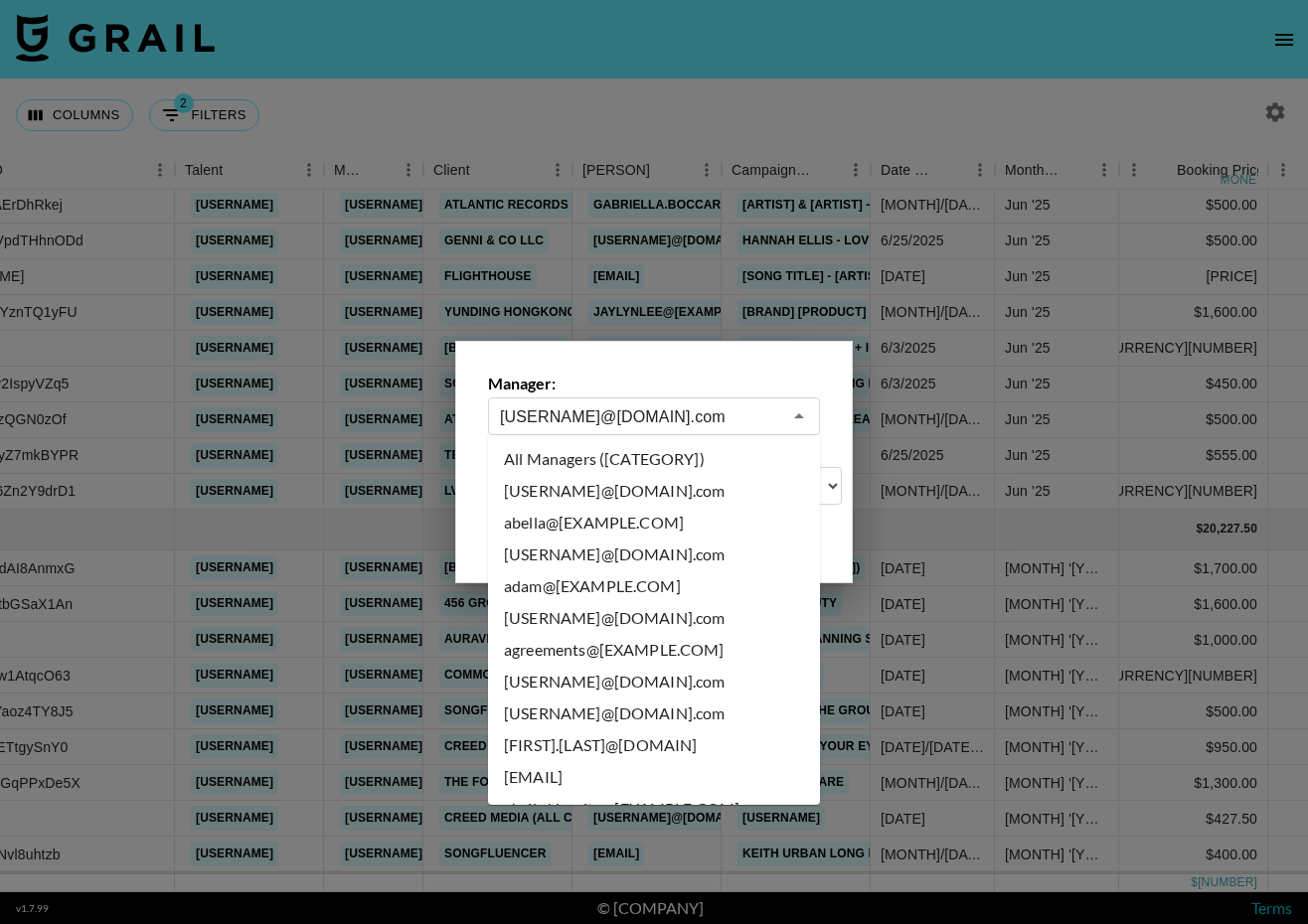 scroll, scrollTop: 6410, scrollLeft: 0, axis: vertical 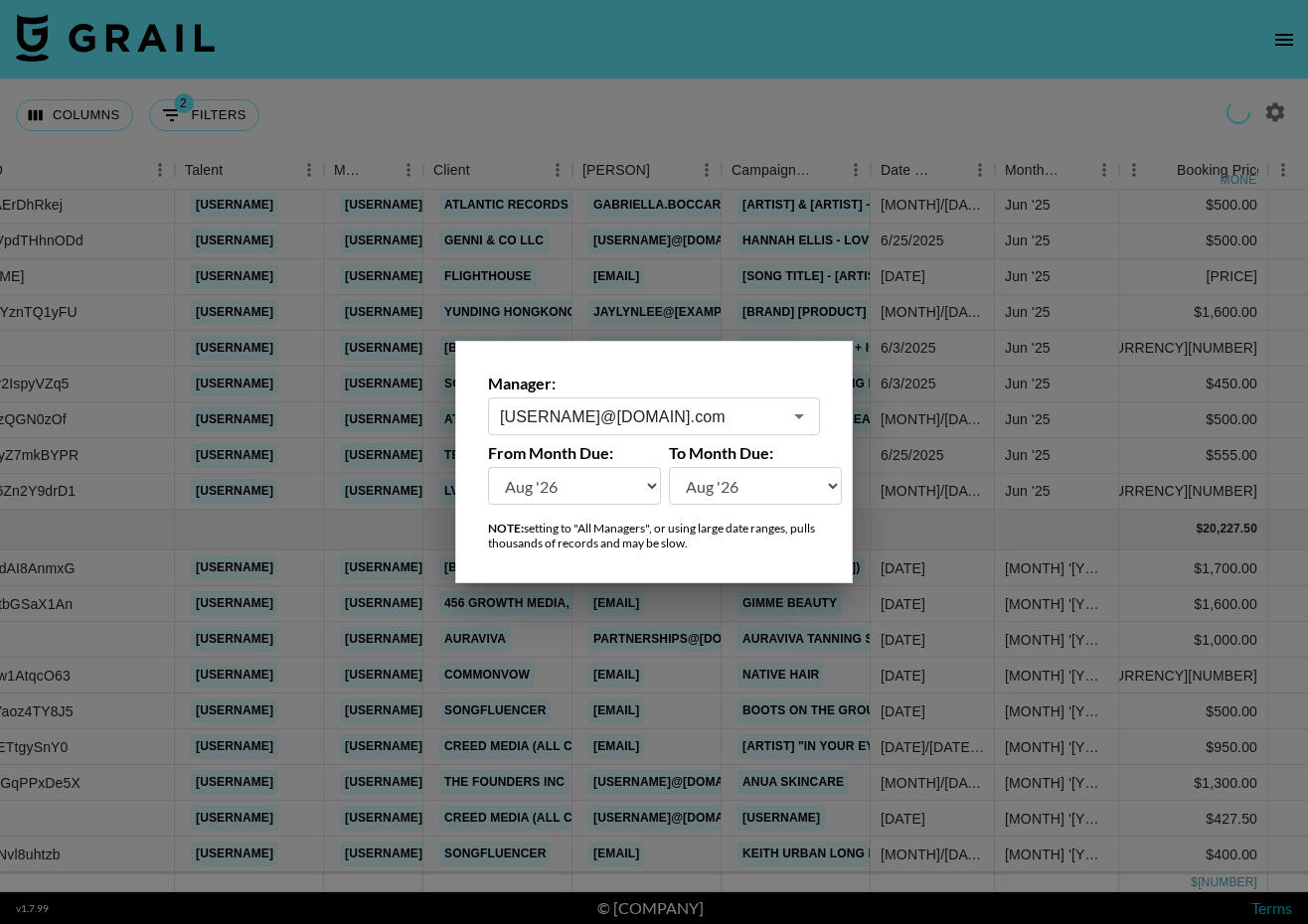click on "[USERNAME]@[DOMAIN].com" at bounding box center (640, 416) 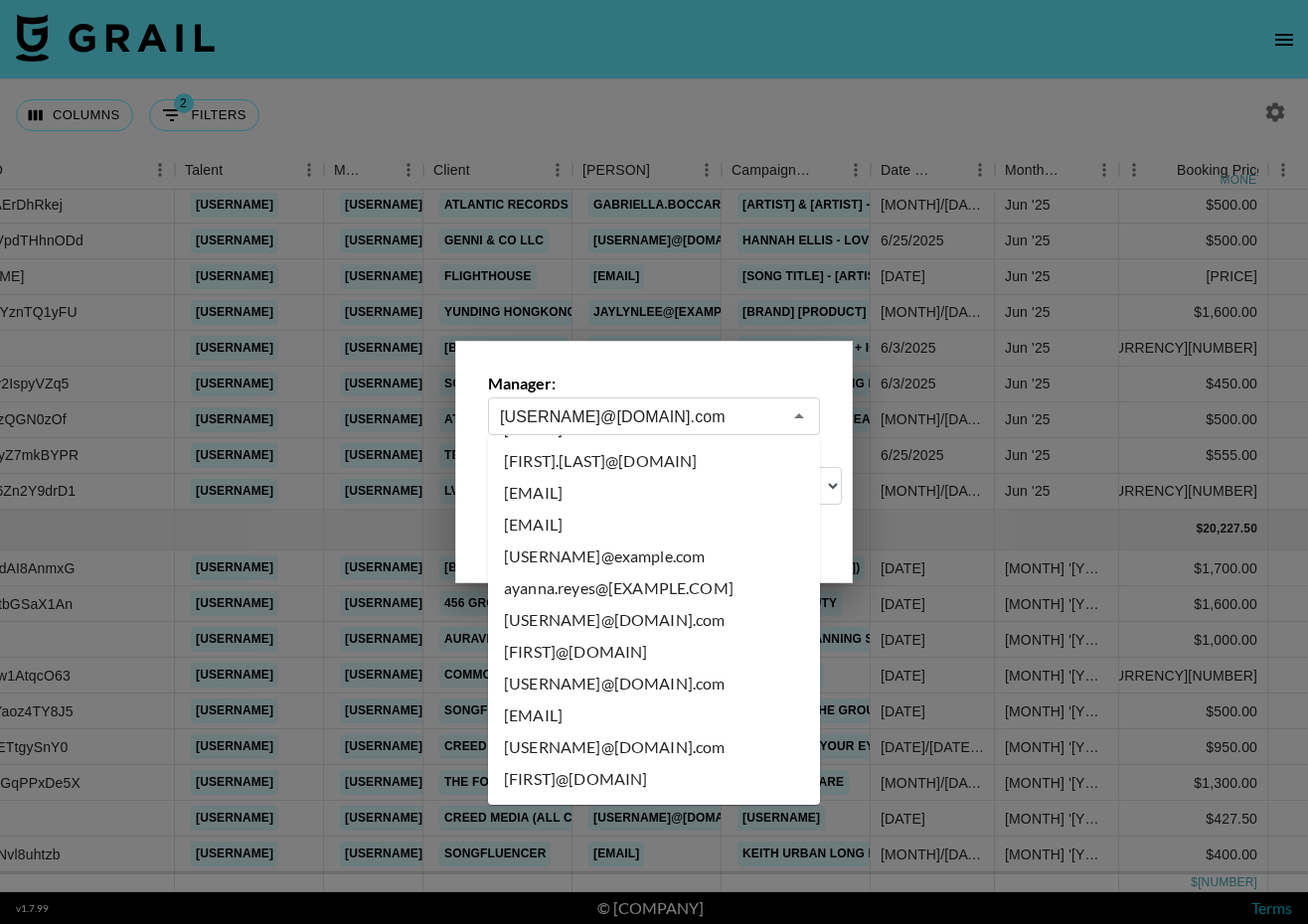 scroll, scrollTop: 0, scrollLeft: 0, axis: both 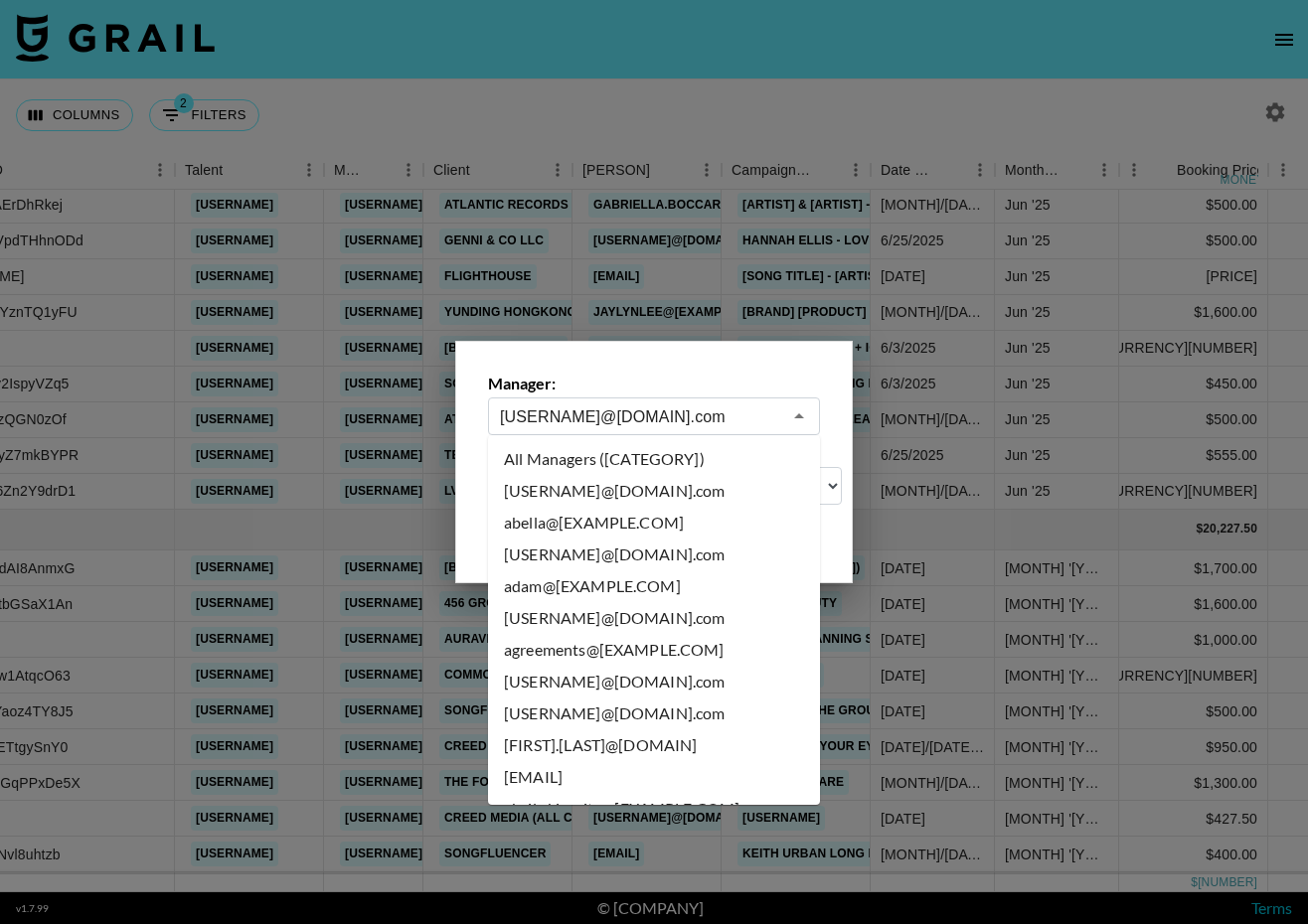 click on "All Managers ([CATEGORY])" at bounding box center (654, 459) 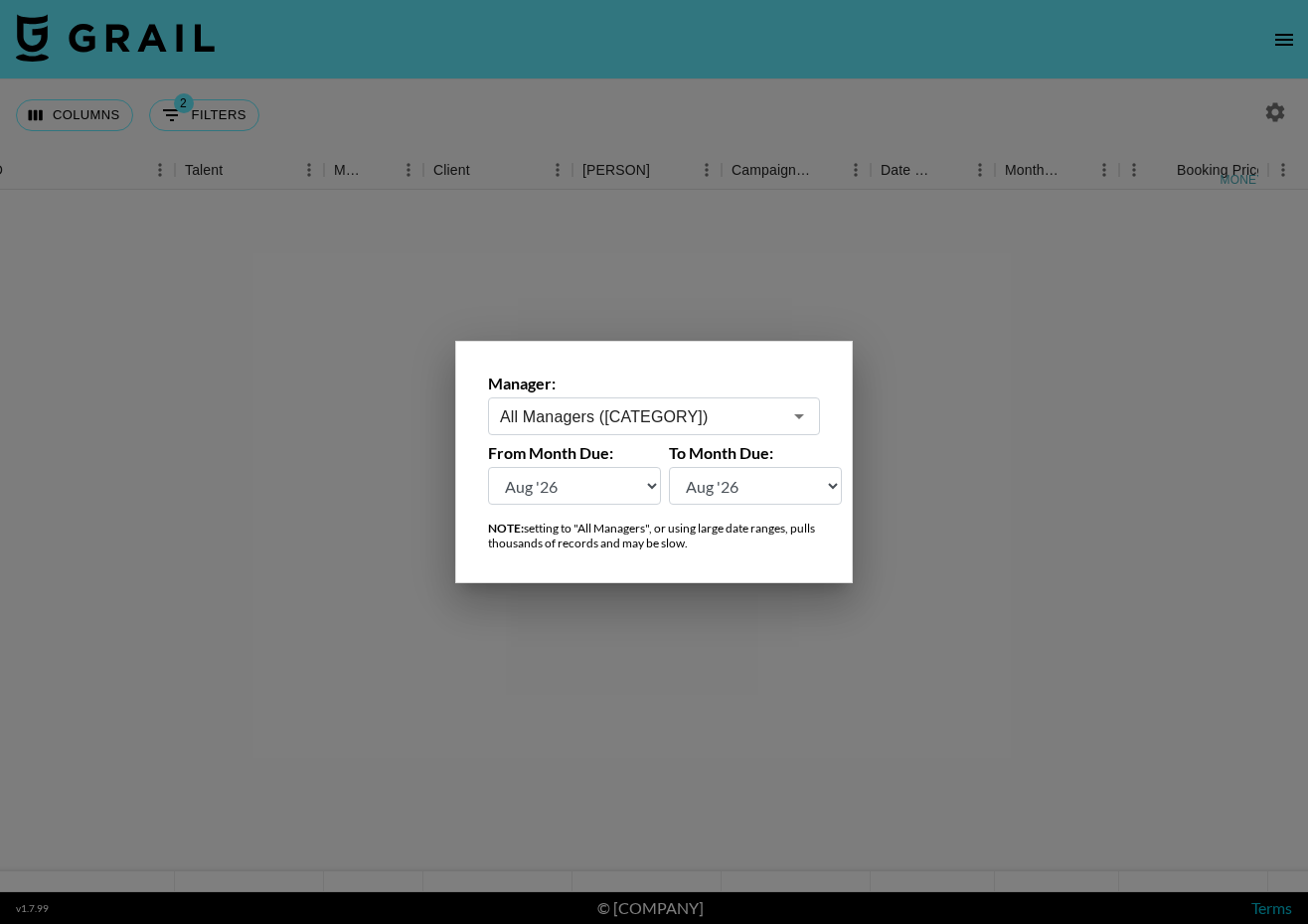scroll, scrollTop: 0, scrollLeft: 238, axis: horizontal 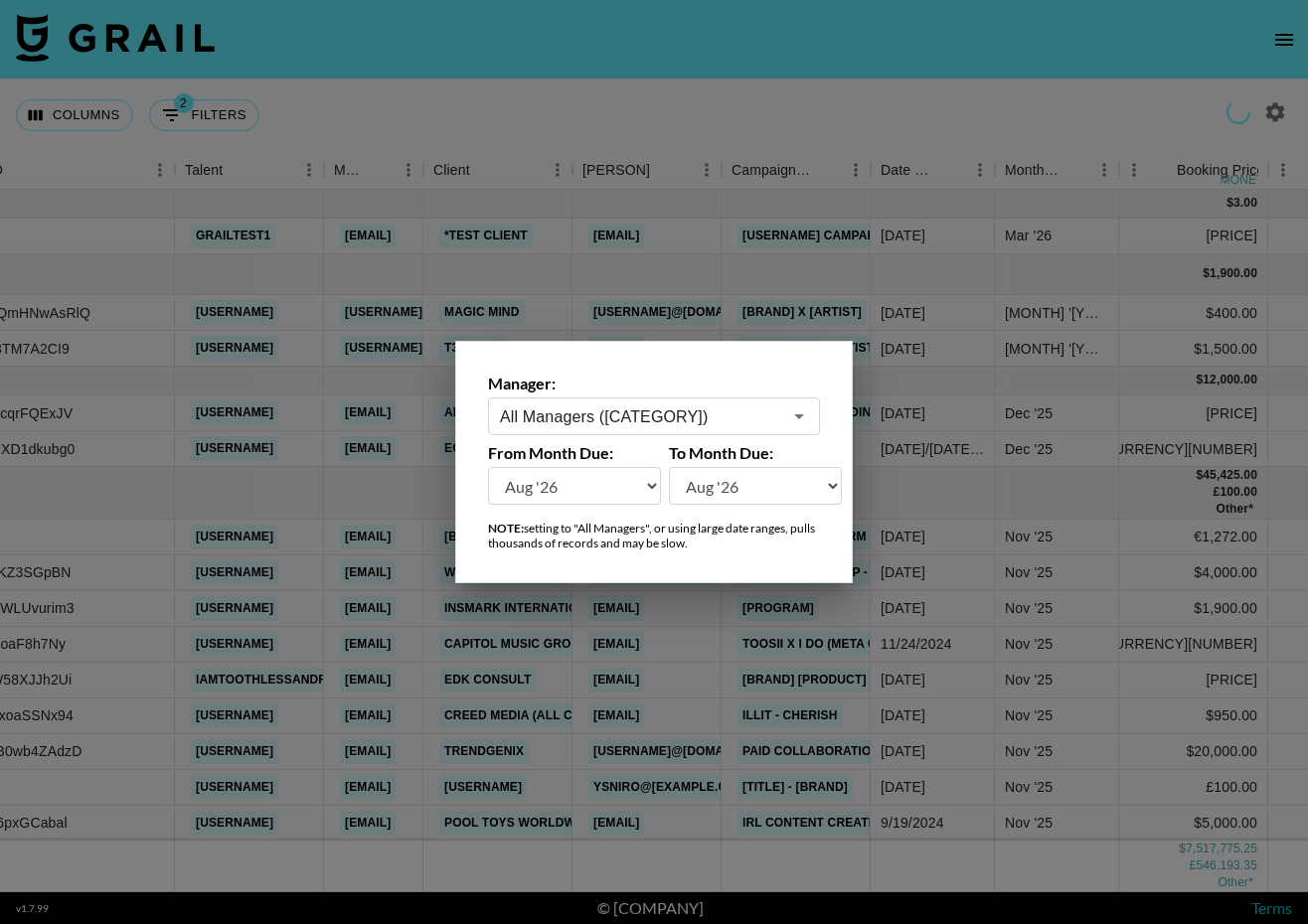 click at bounding box center (654, 462) 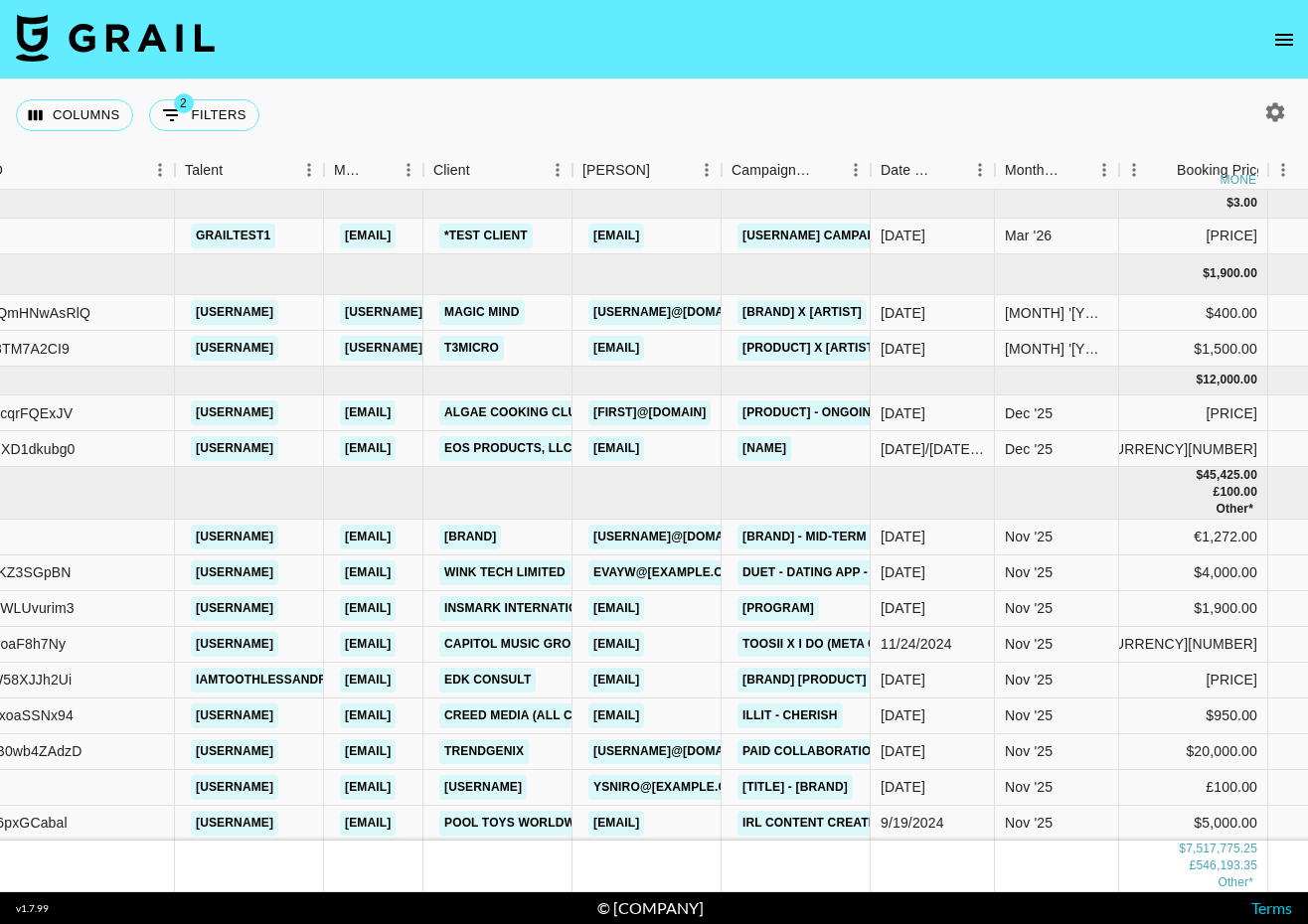 scroll, scrollTop: 0, scrollLeft: 415, axis: horizontal 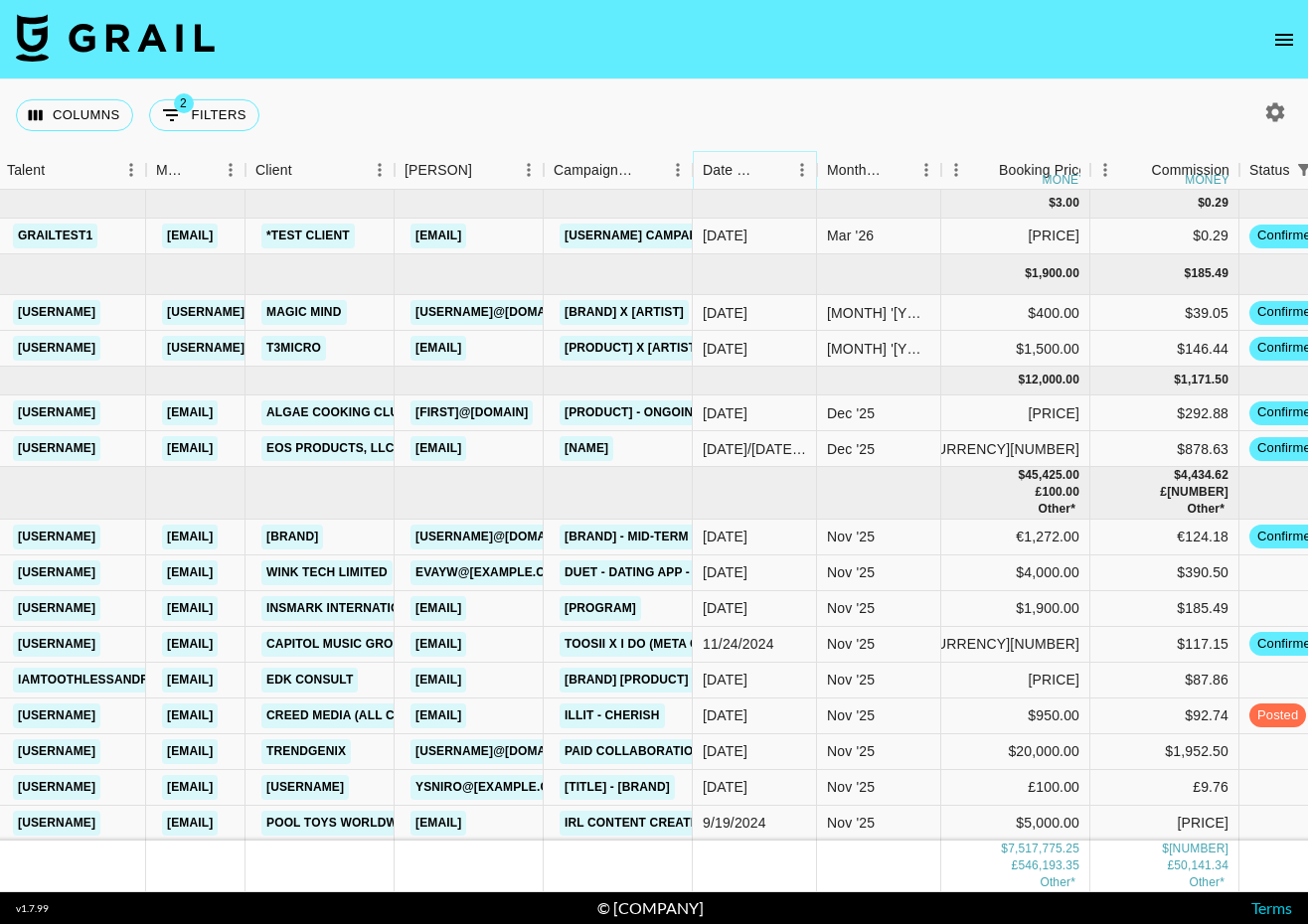 click 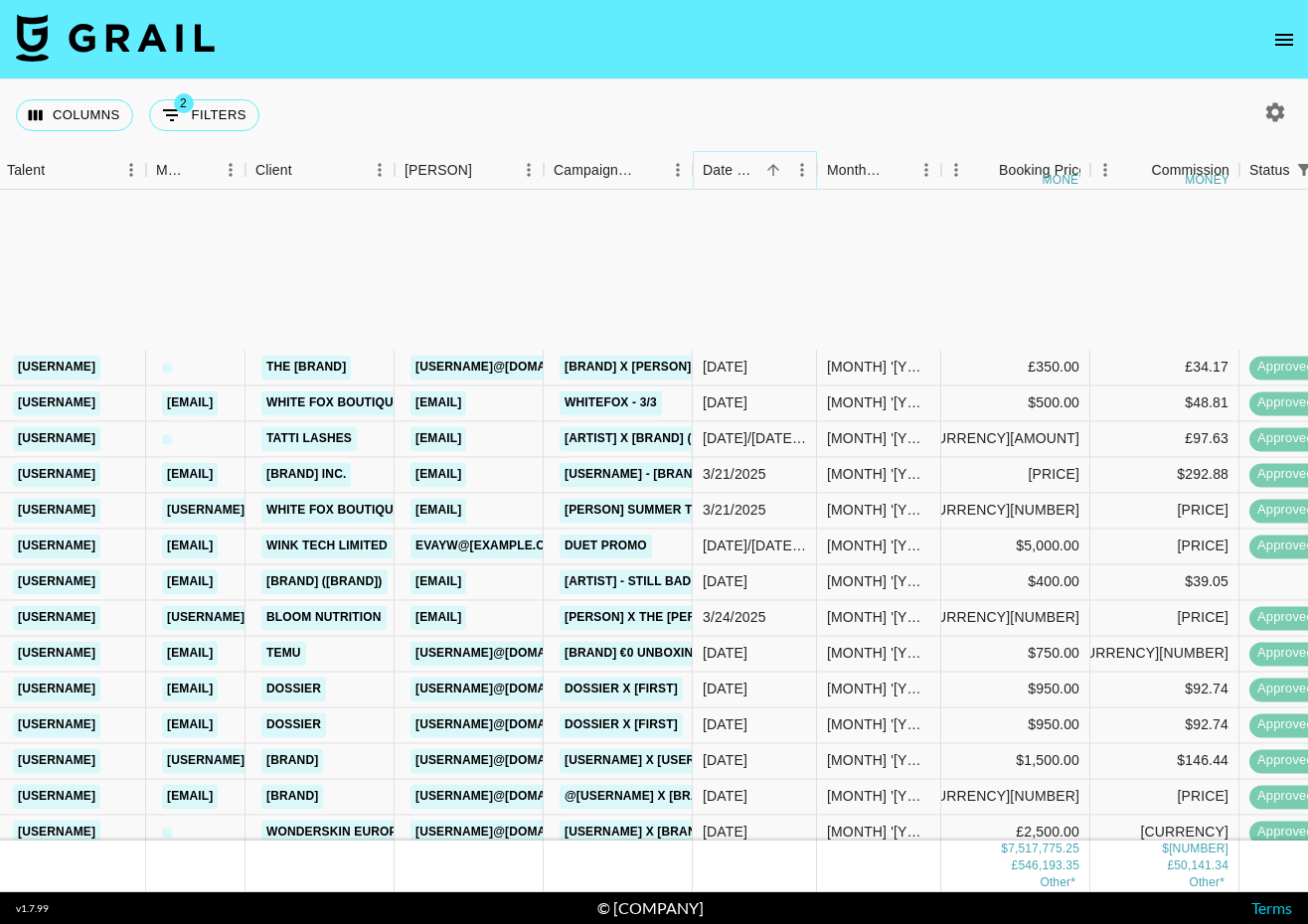 scroll, scrollTop: 2542, scrollLeft: 415, axis: both 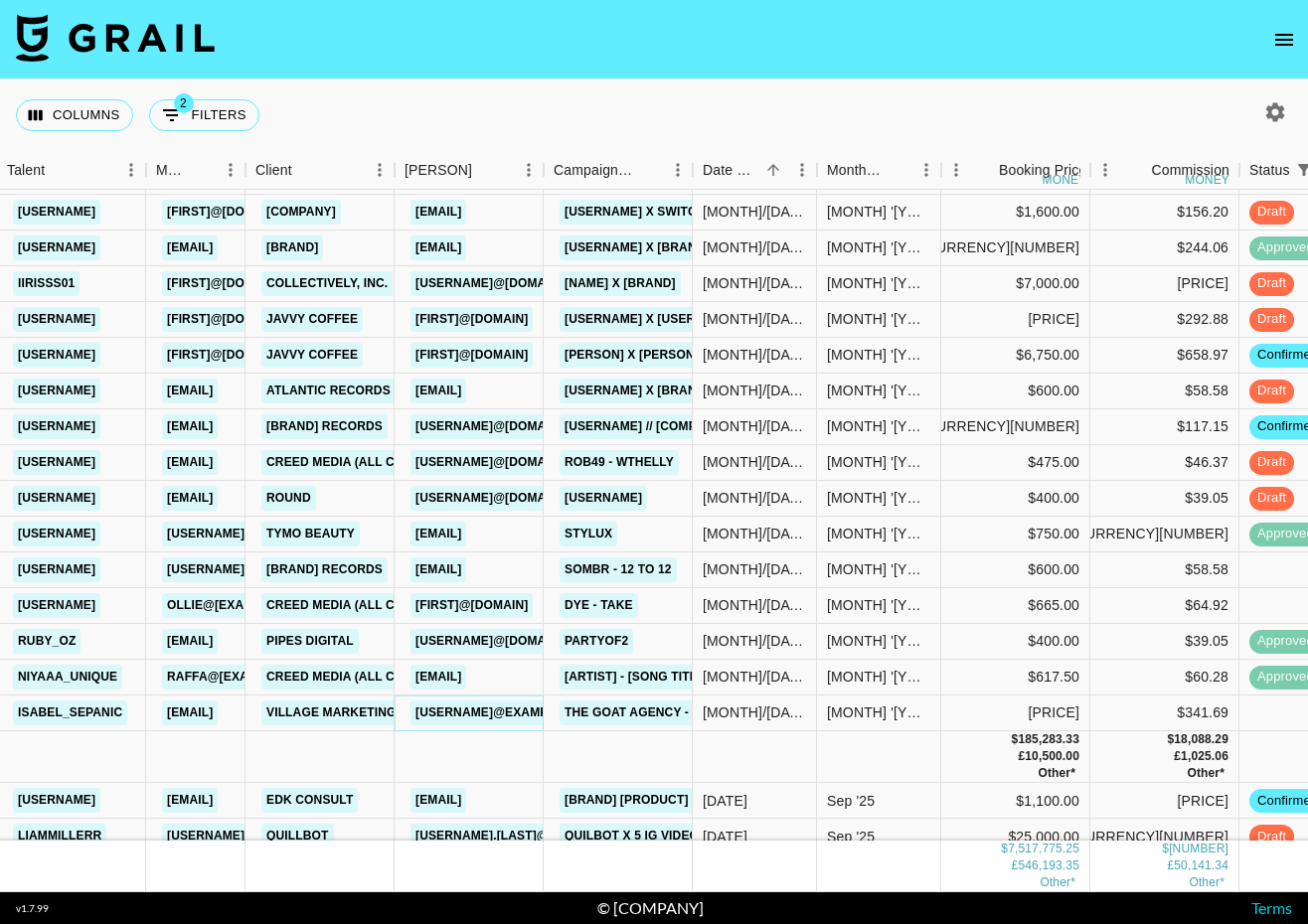 click on "[USERNAME]@example.com" at bounding box center (505, 712) 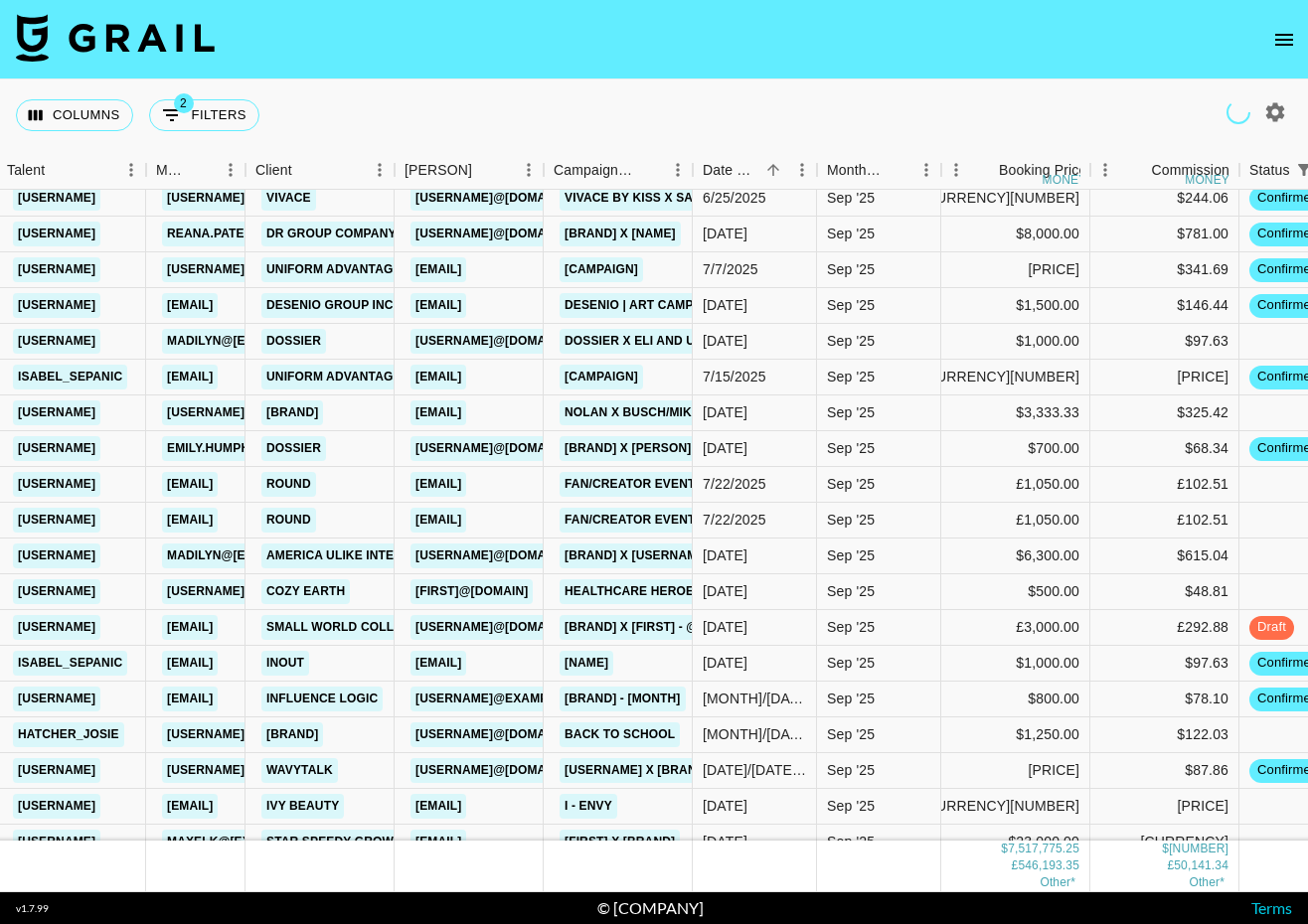 scroll, scrollTop: 208330, scrollLeft: 415, axis: both 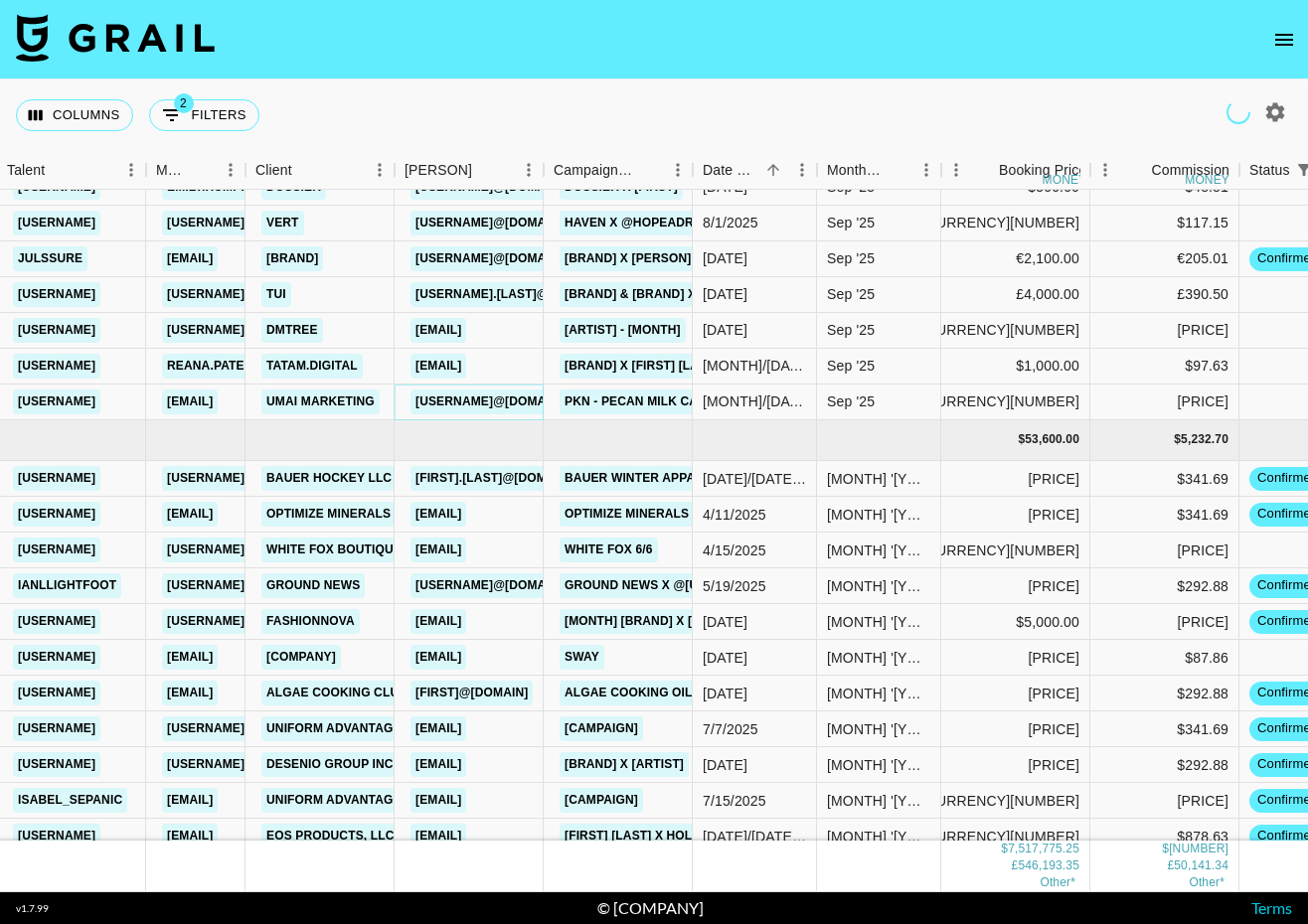 click on "[USERNAME]@[DOMAIN].com" at bounding box center (505, 401) 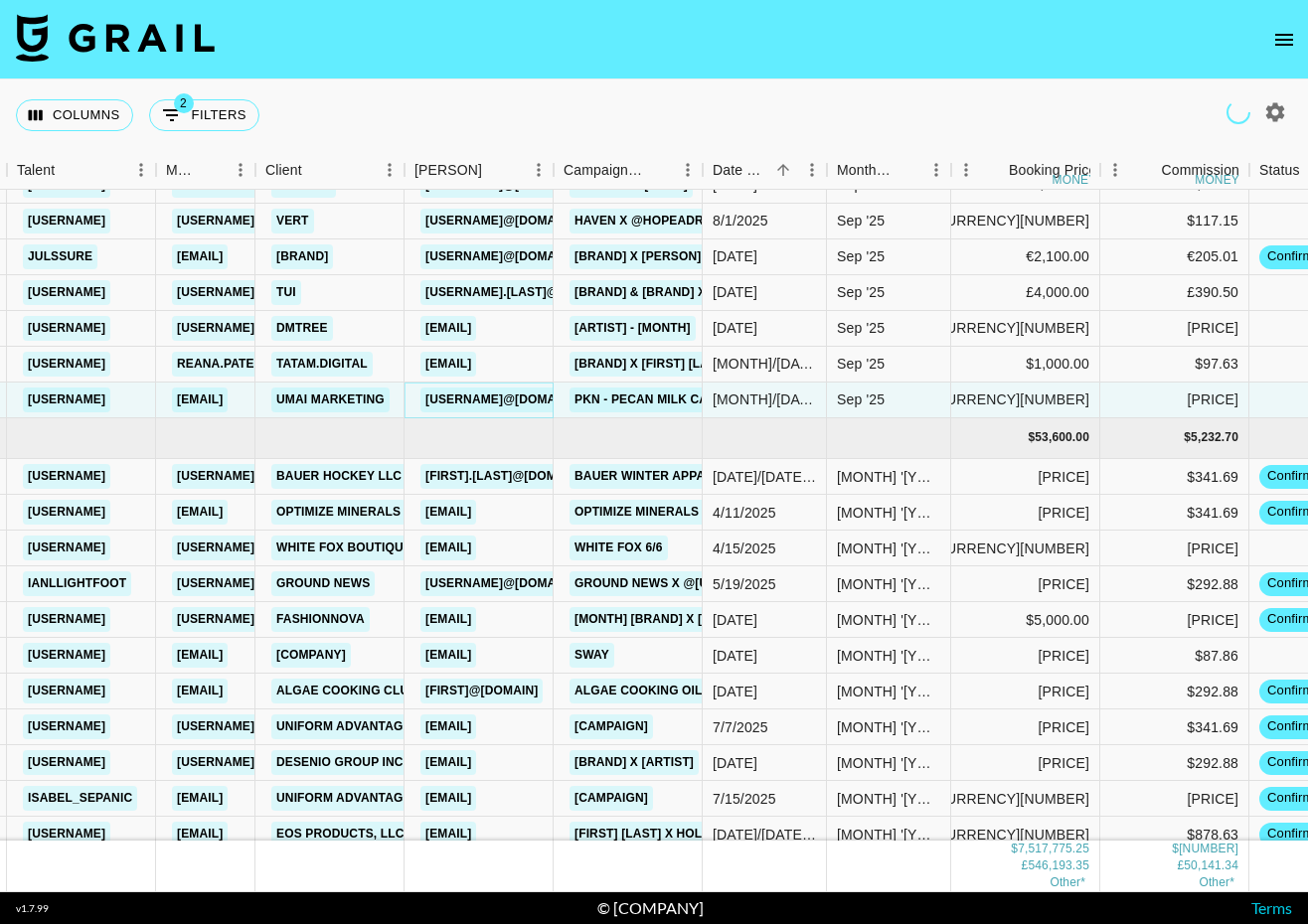 scroll, scrollTop: 208335, scrollLeft: 406, axis: both 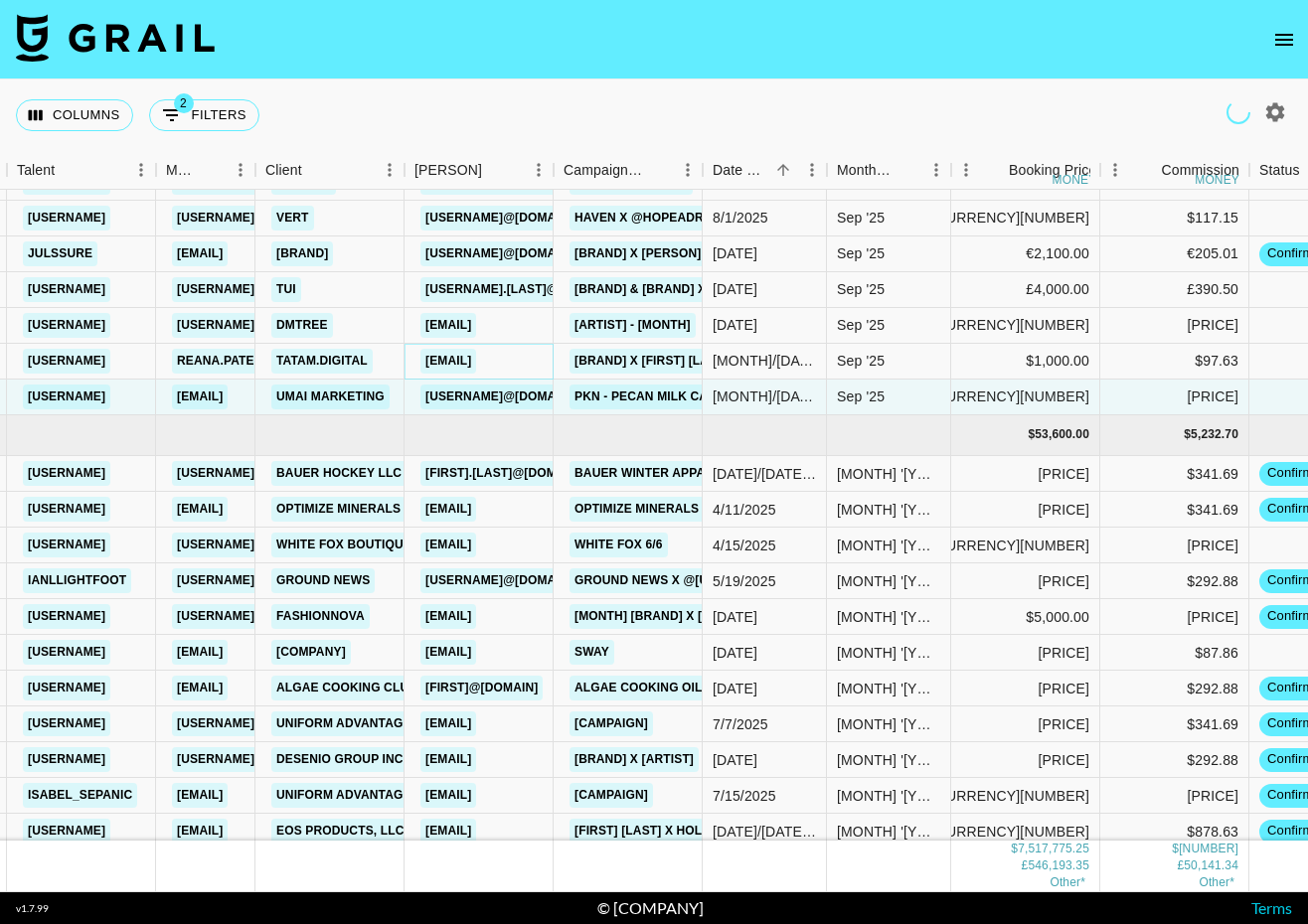 click on "[EMAIL]" at bounding box center (448, 361) 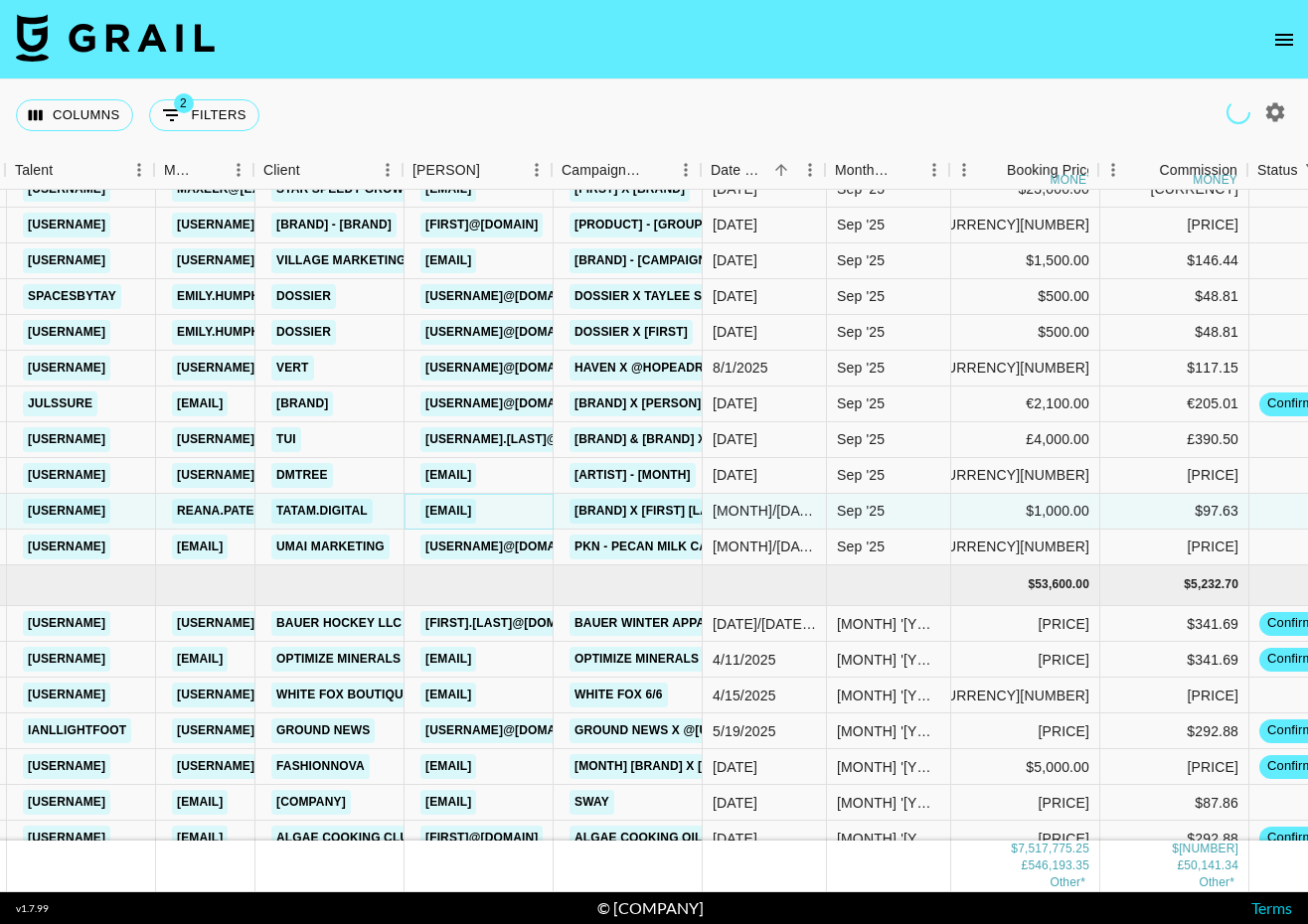 scroll, scrollTop: 208185, scrollLeft: 408, axis: both 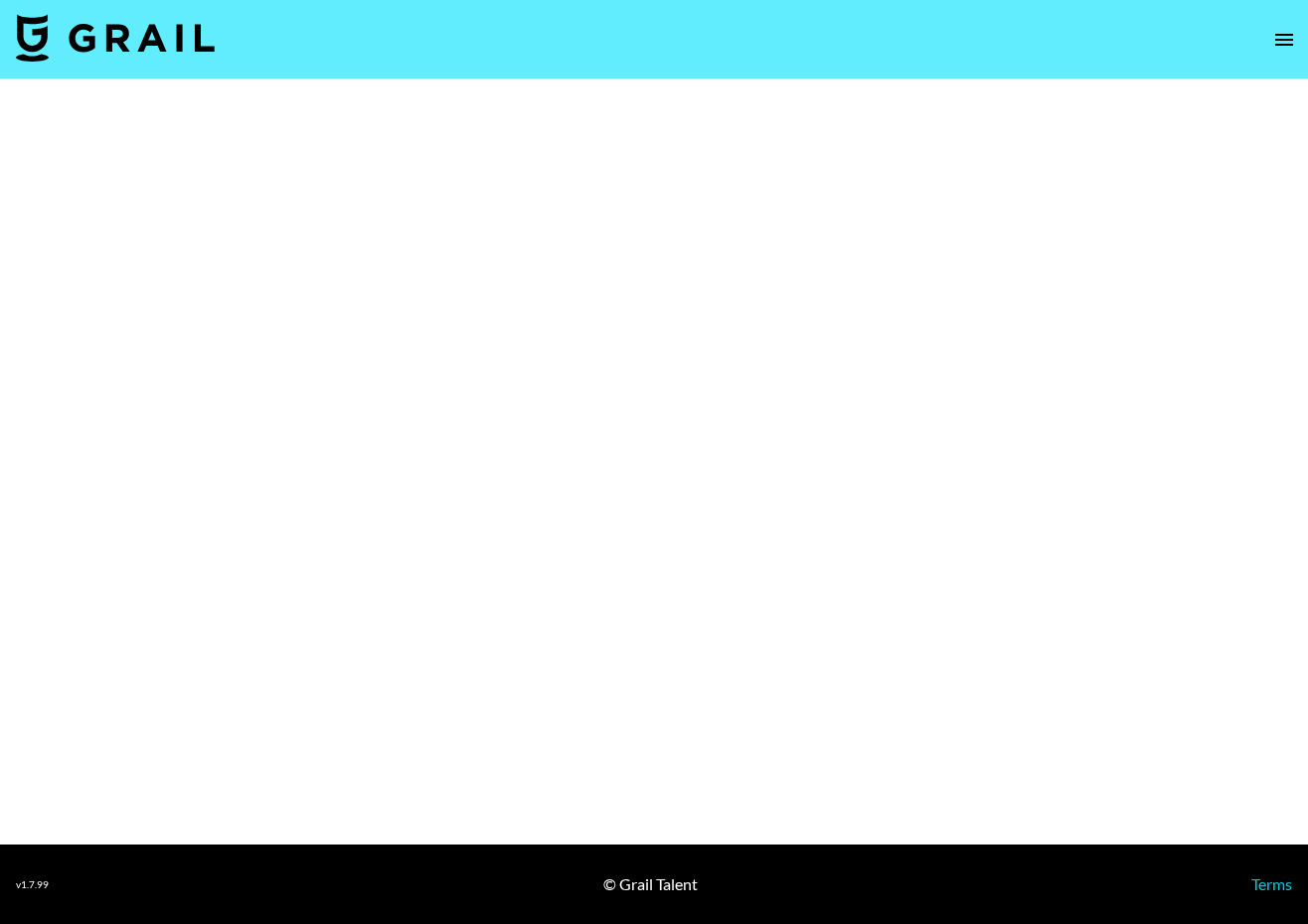 select on "Brand" 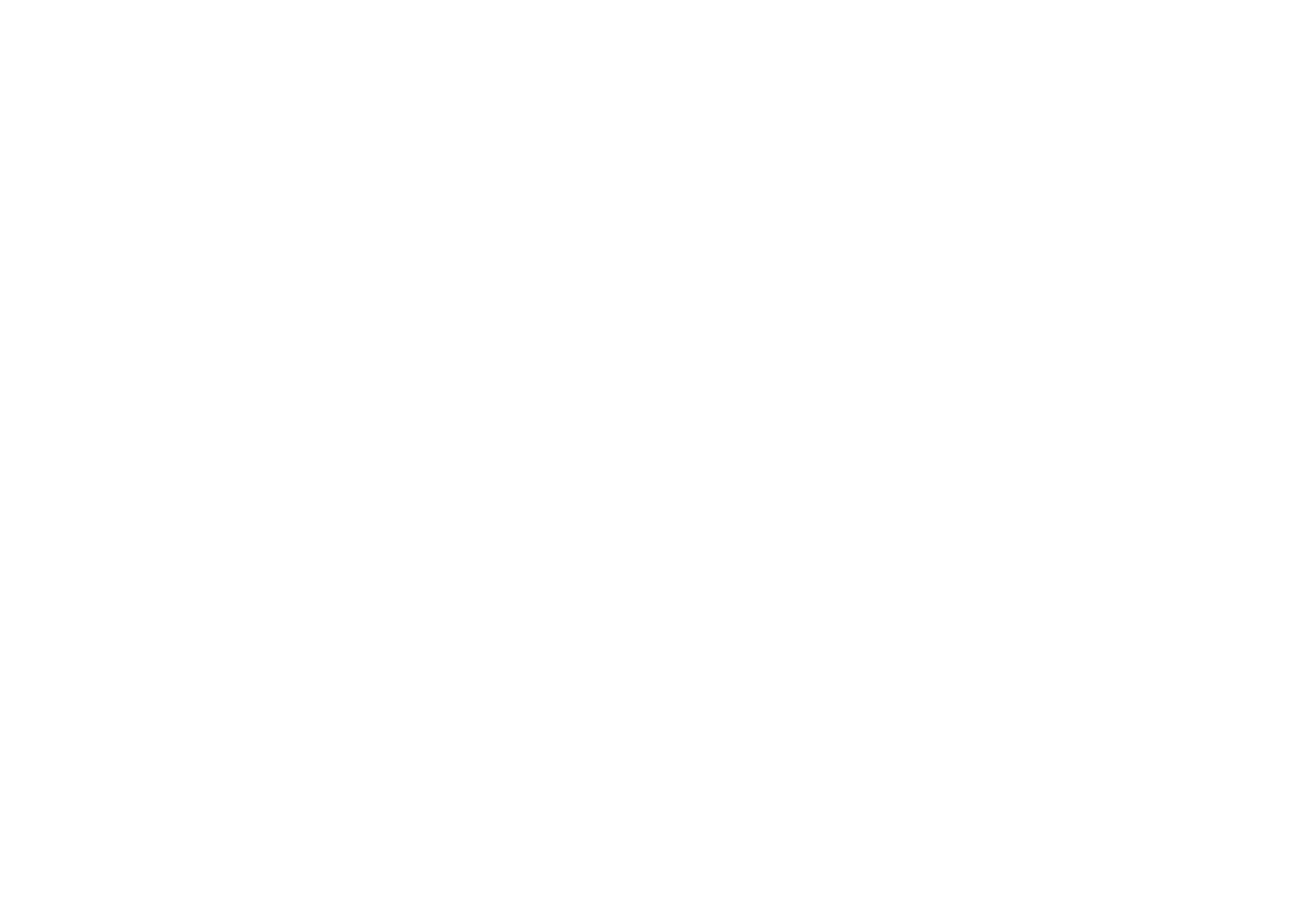 scroll, scrollTop: 0, scrollLeft: 0, axis: both 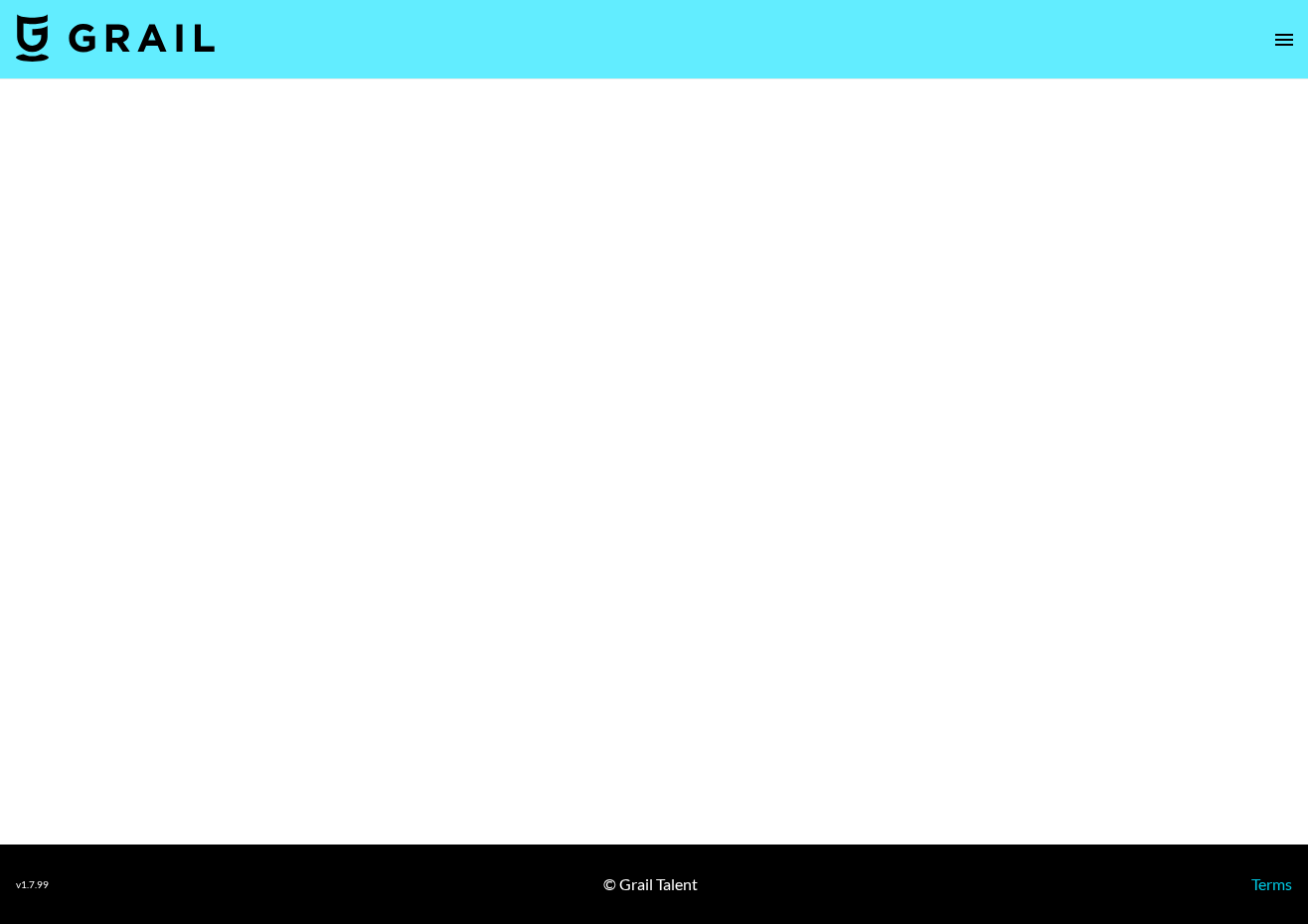 select on "Brand" 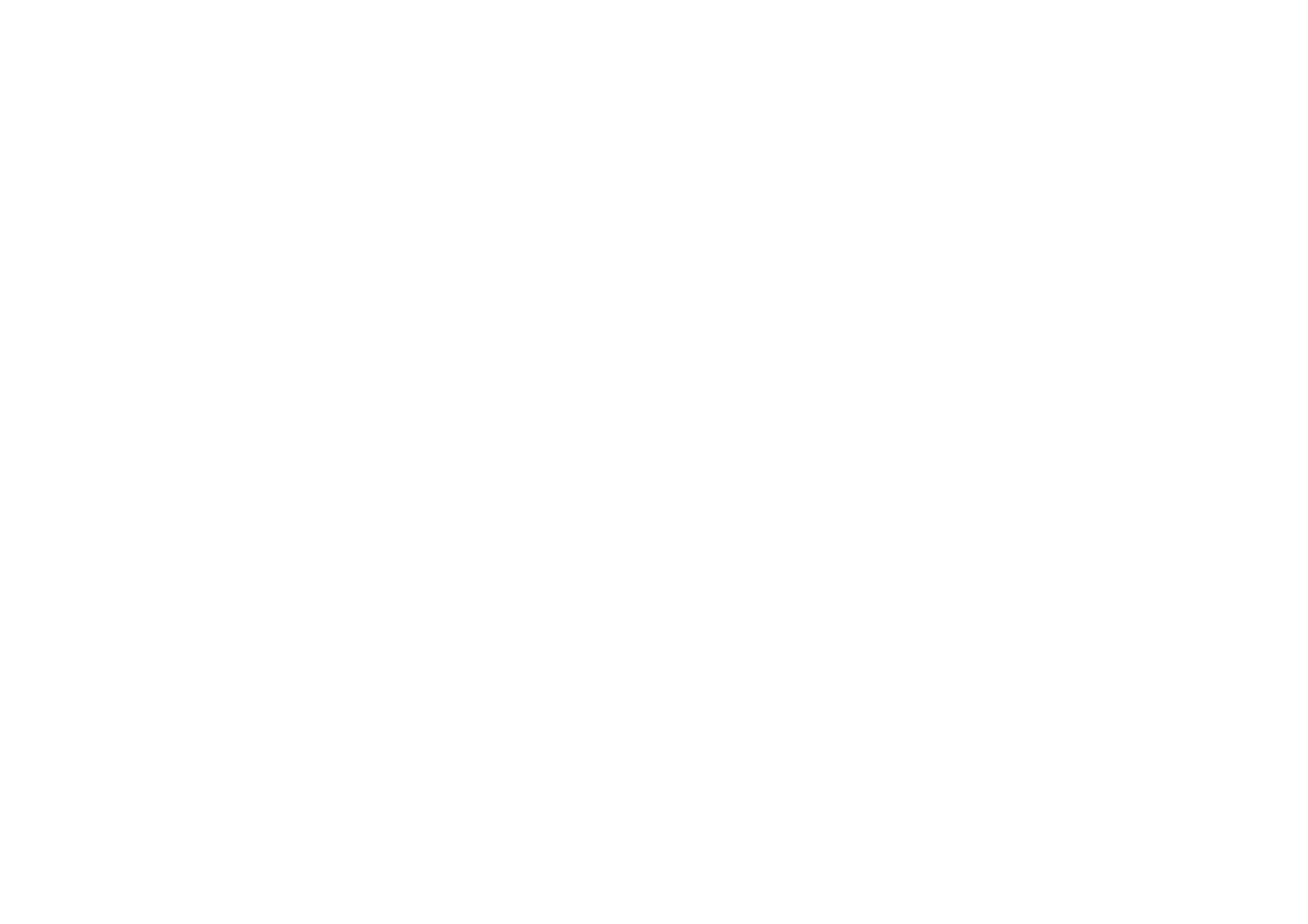 scroll, scrollTop: 0, scrollLeft: 0, axis: both 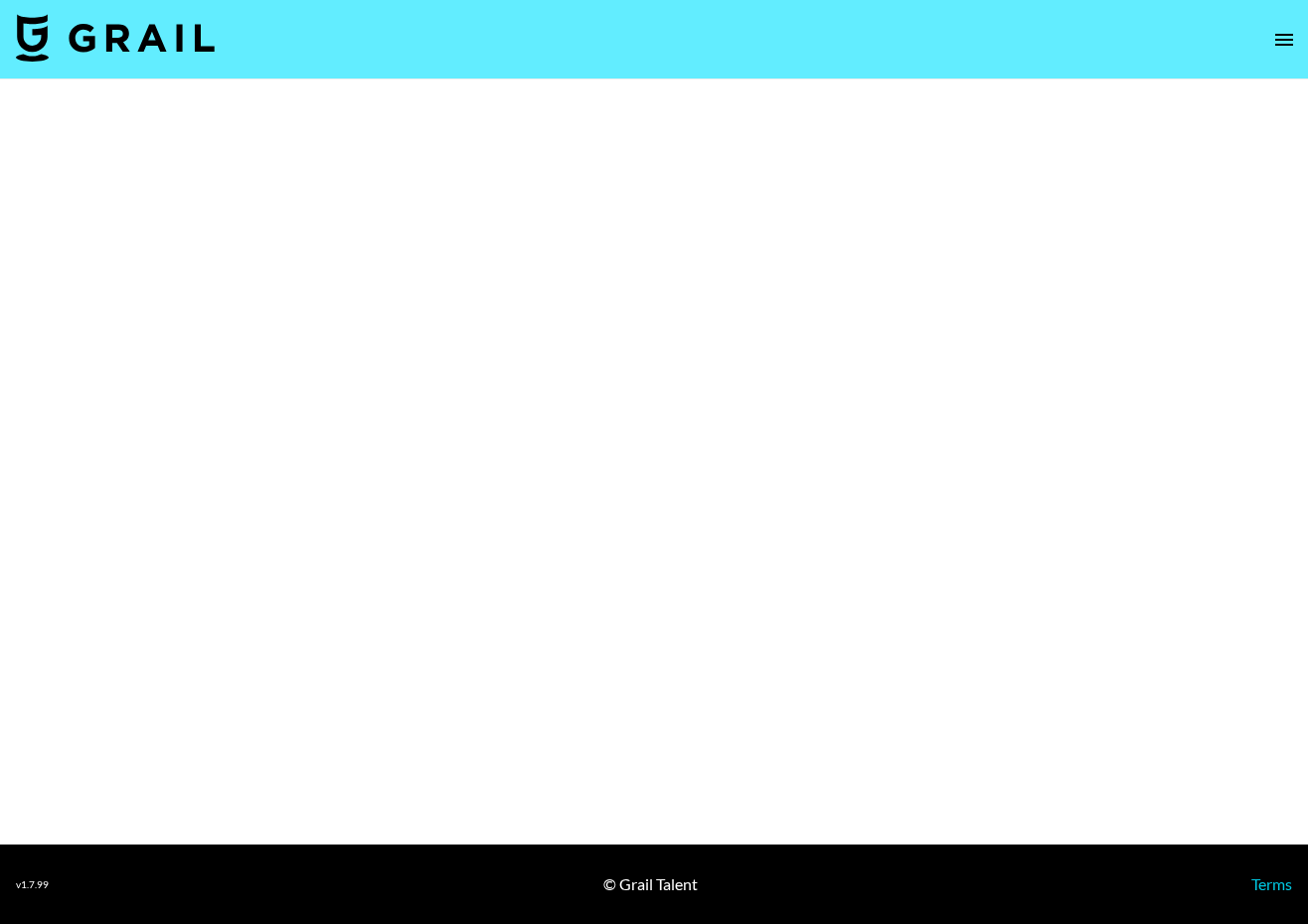 select on "Brand" 